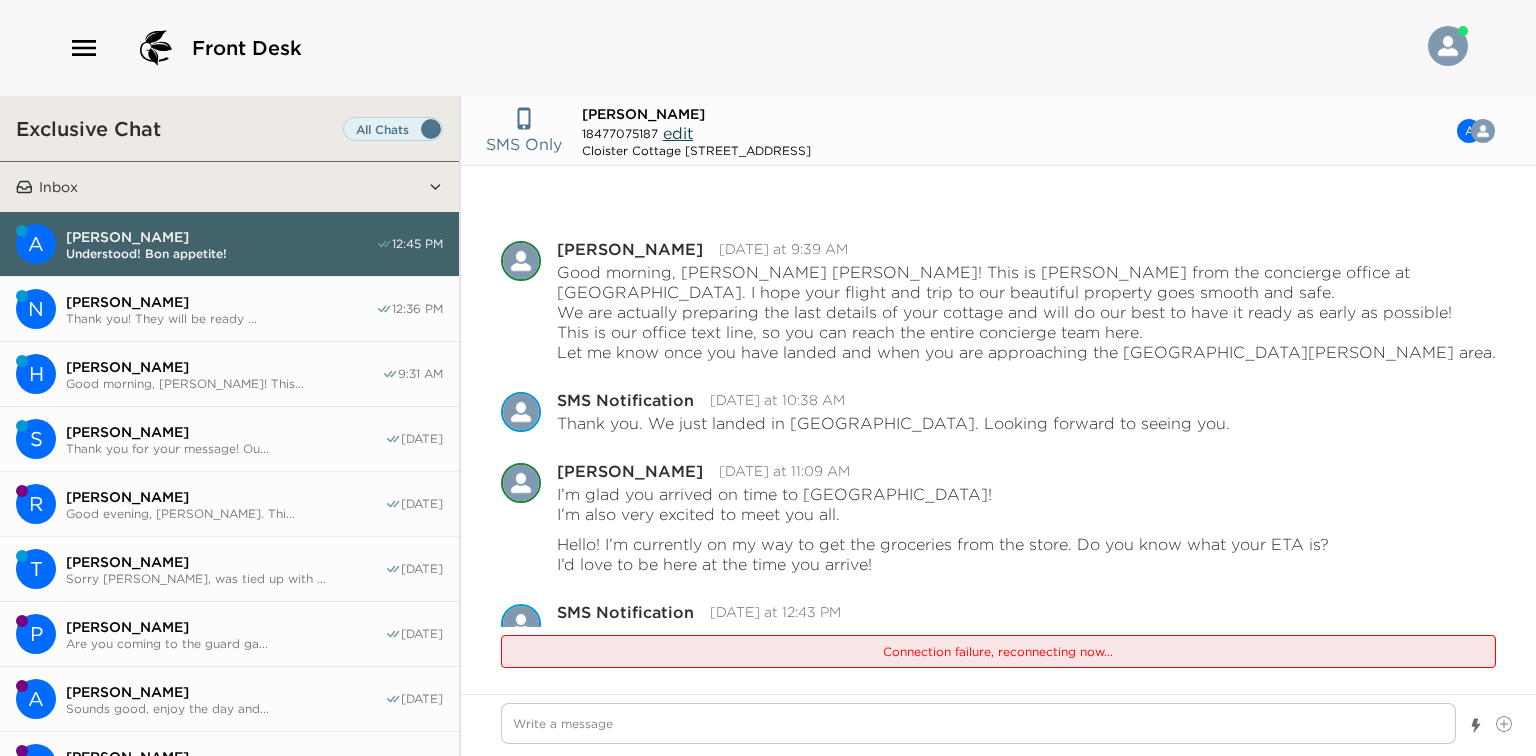 scroll, scrollTop: 0, scrollLeft: 0, axis: both 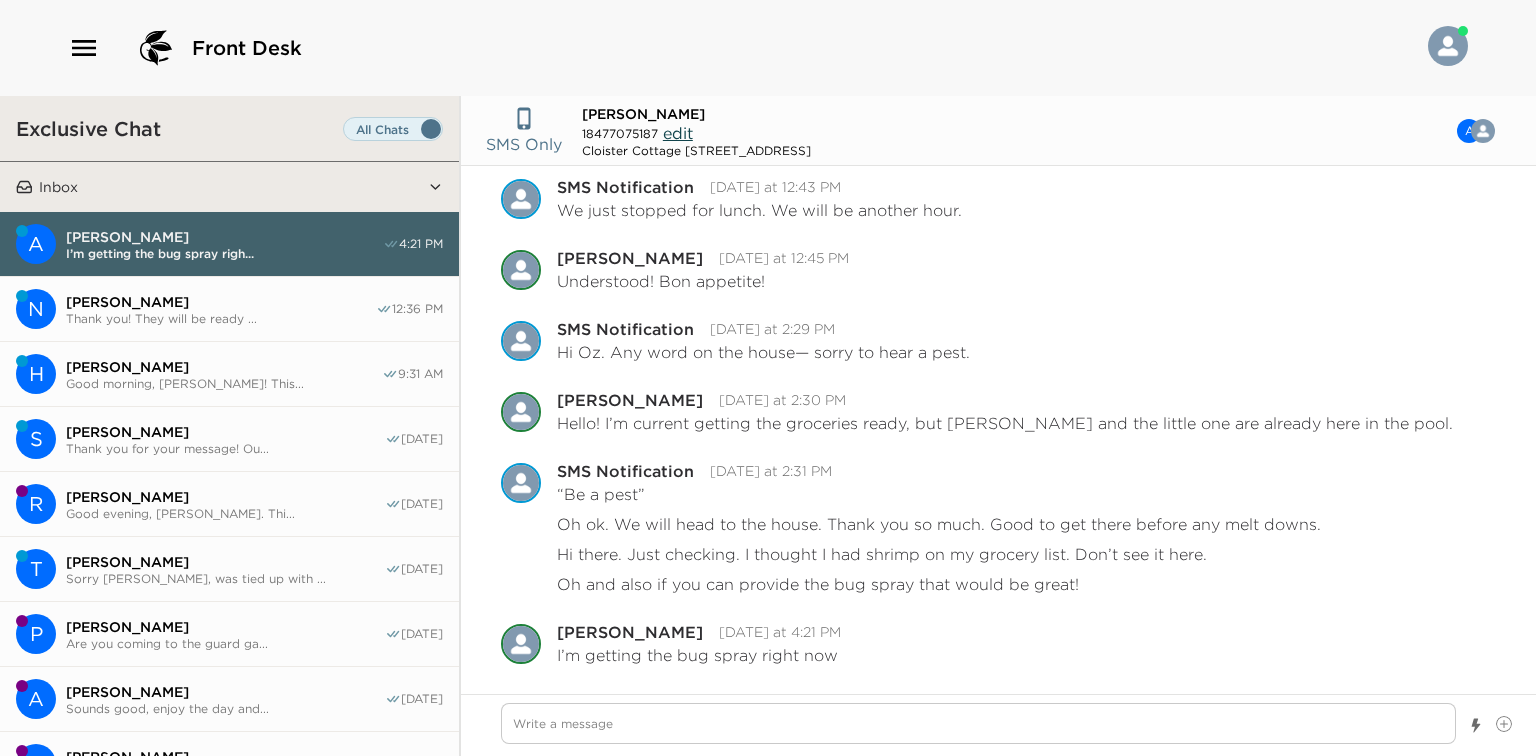 click on "[PERSON_NAME]" at bounding box center (221, 302) 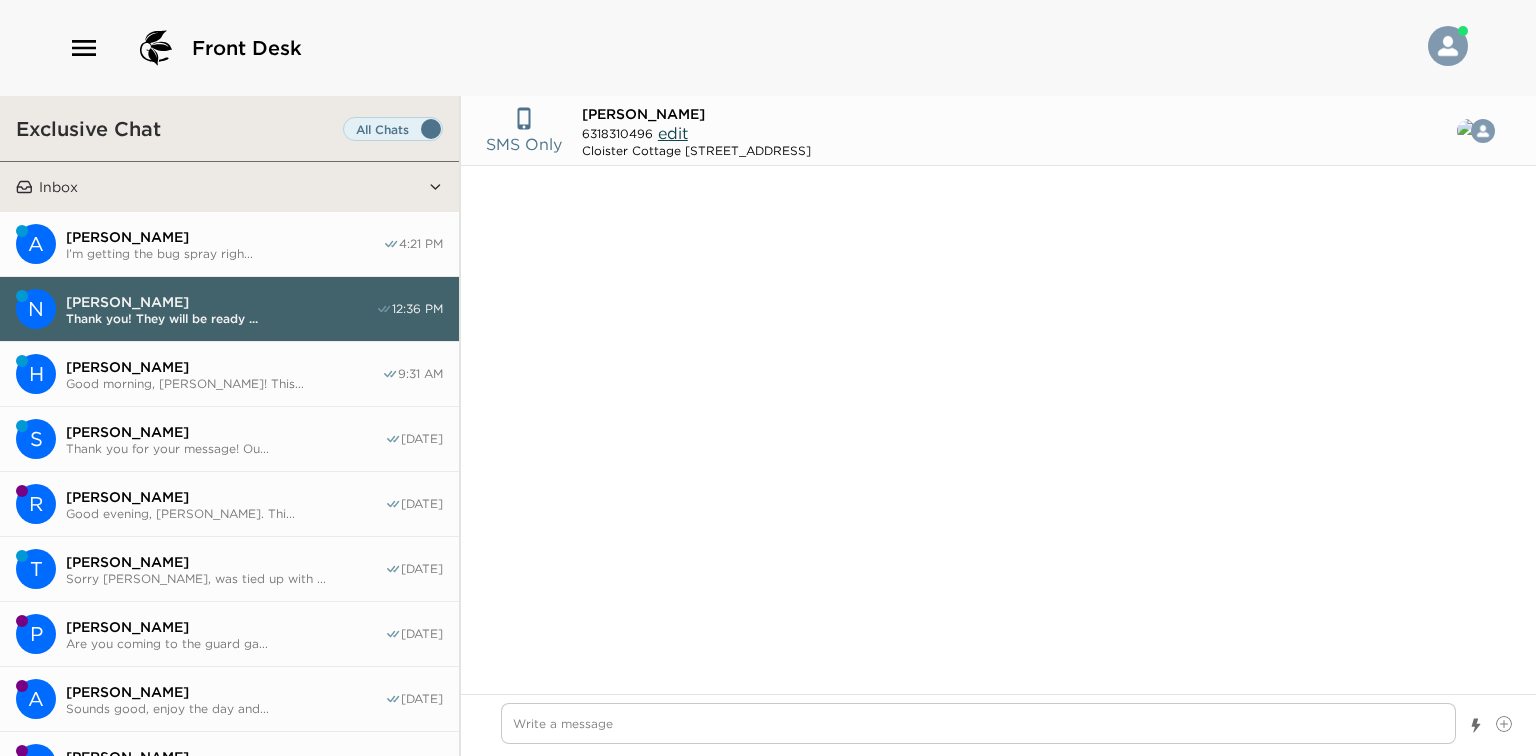 scroll, scrollTop: 1007, scrollLeft: 0, axis: vertical 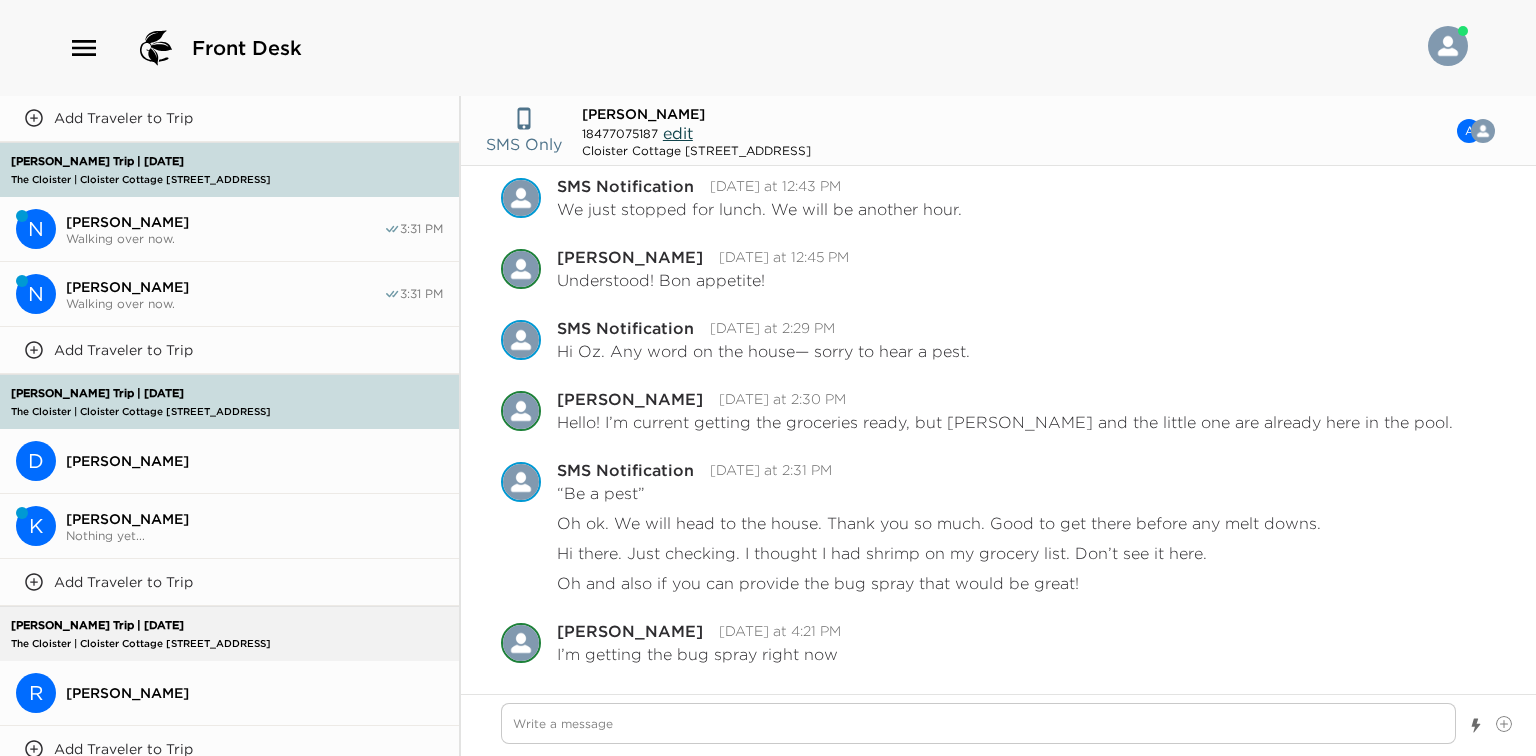 click on "[PERSON_NAME]" at bounding box center (254, 519) 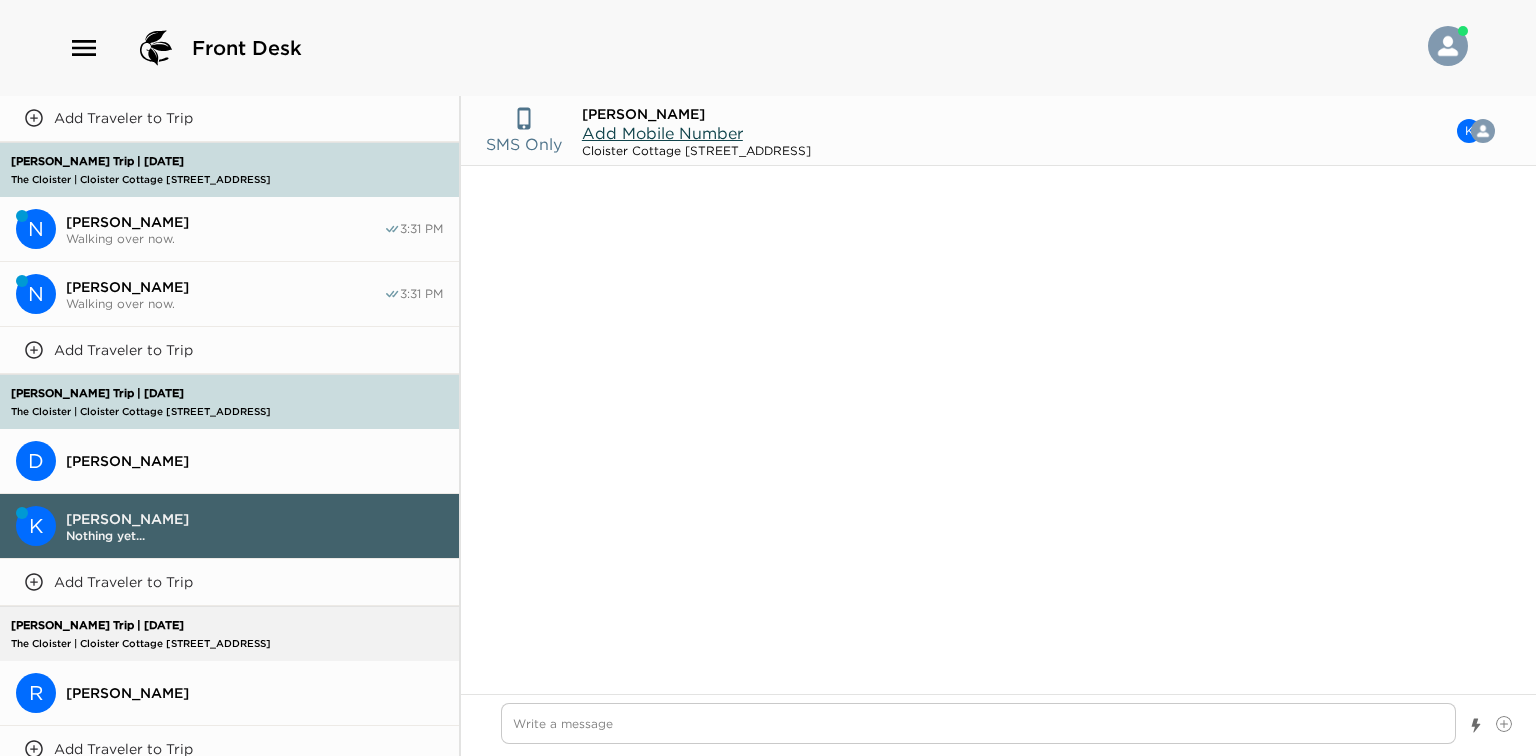 click on "Add Mobile Number" at bounding box center [662, 133] 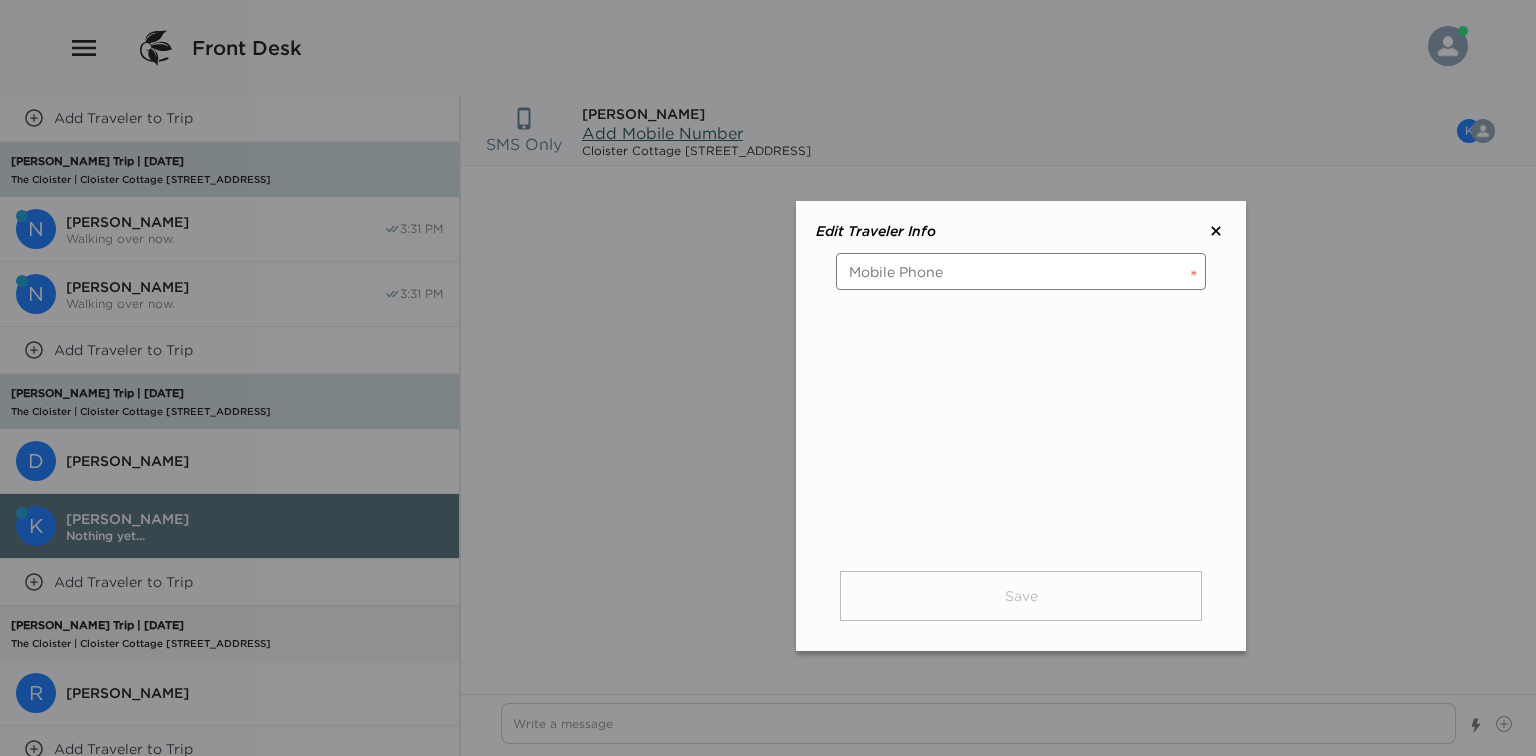 click at bounding box center [1021, 271] 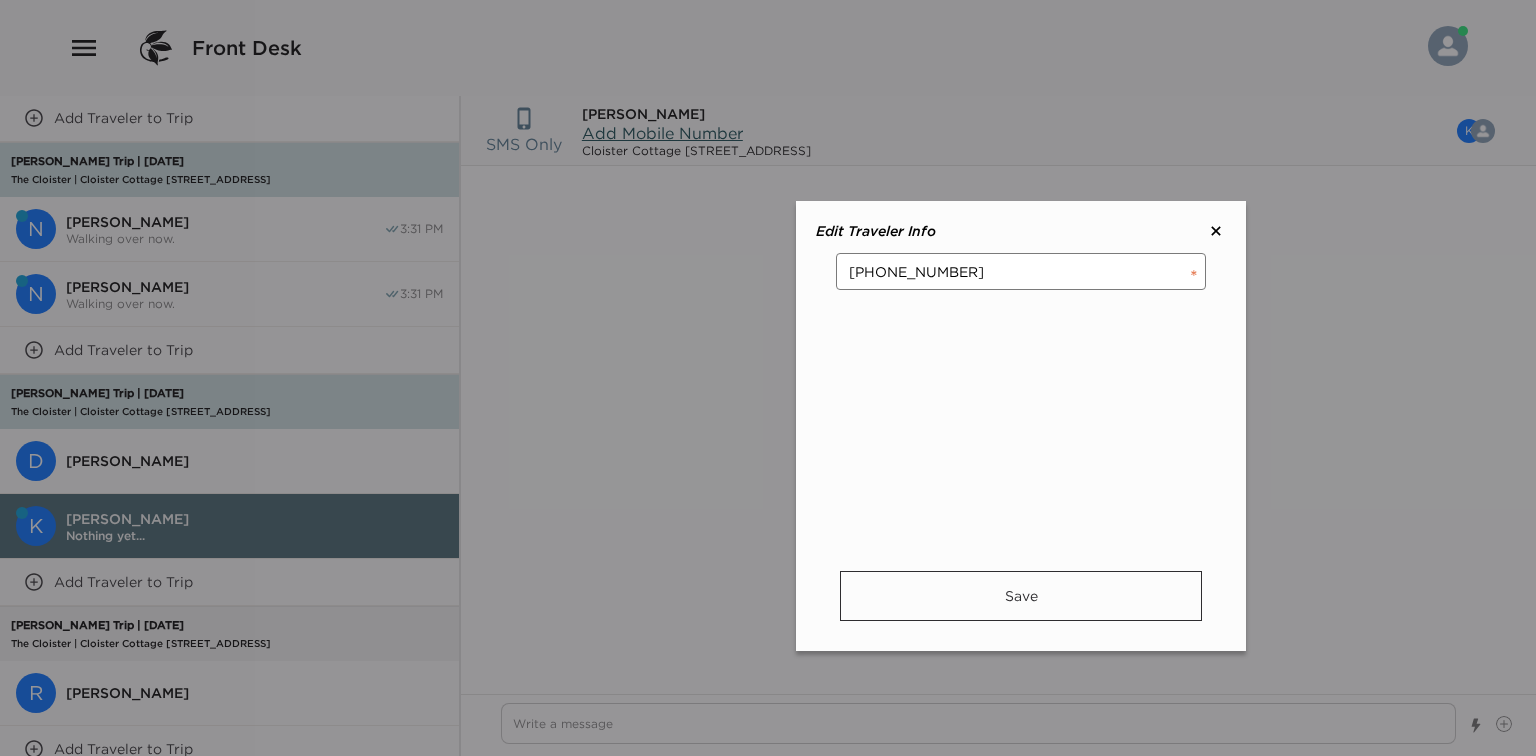 type on "[PHONE_NUMBER]" 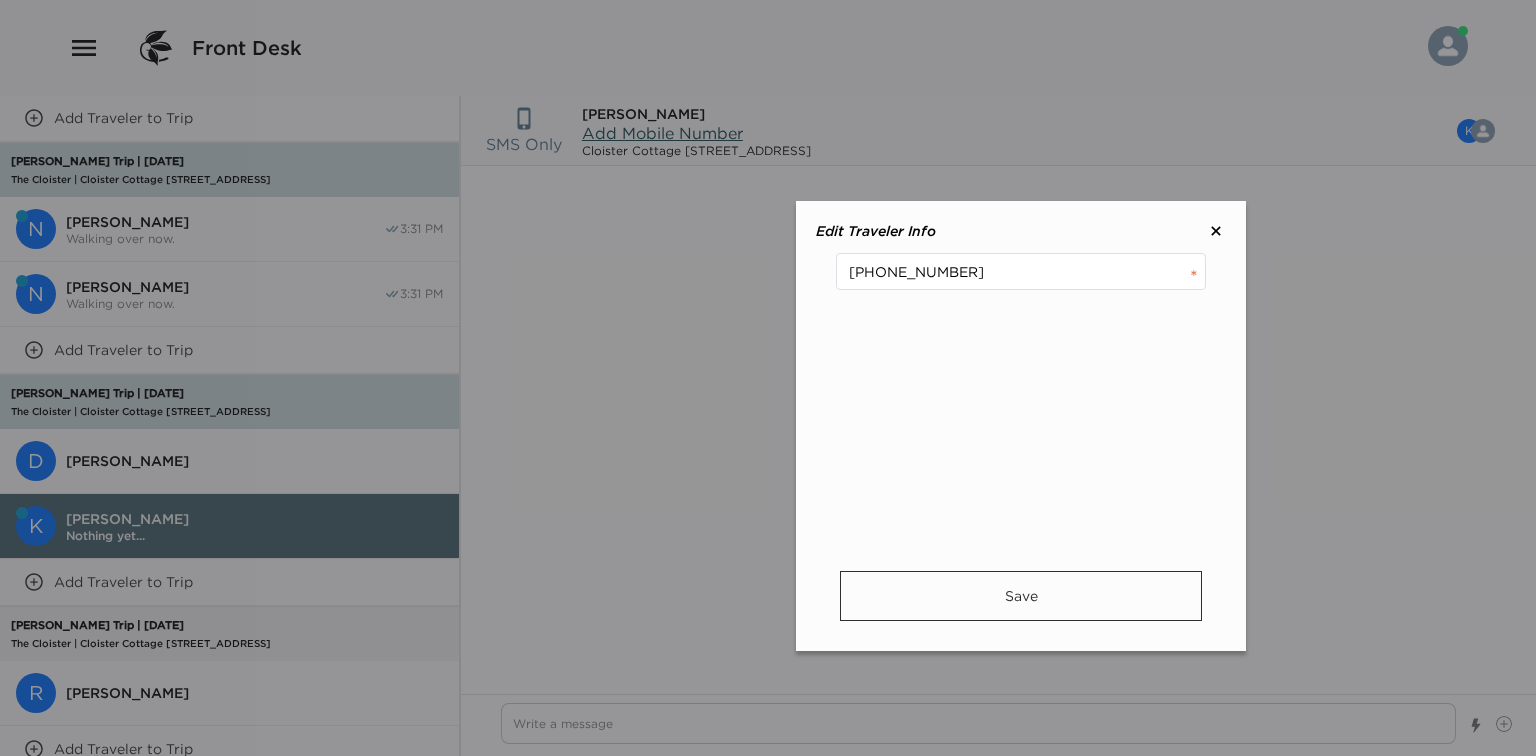 click on "Save" at bounding box center (1021, 596) 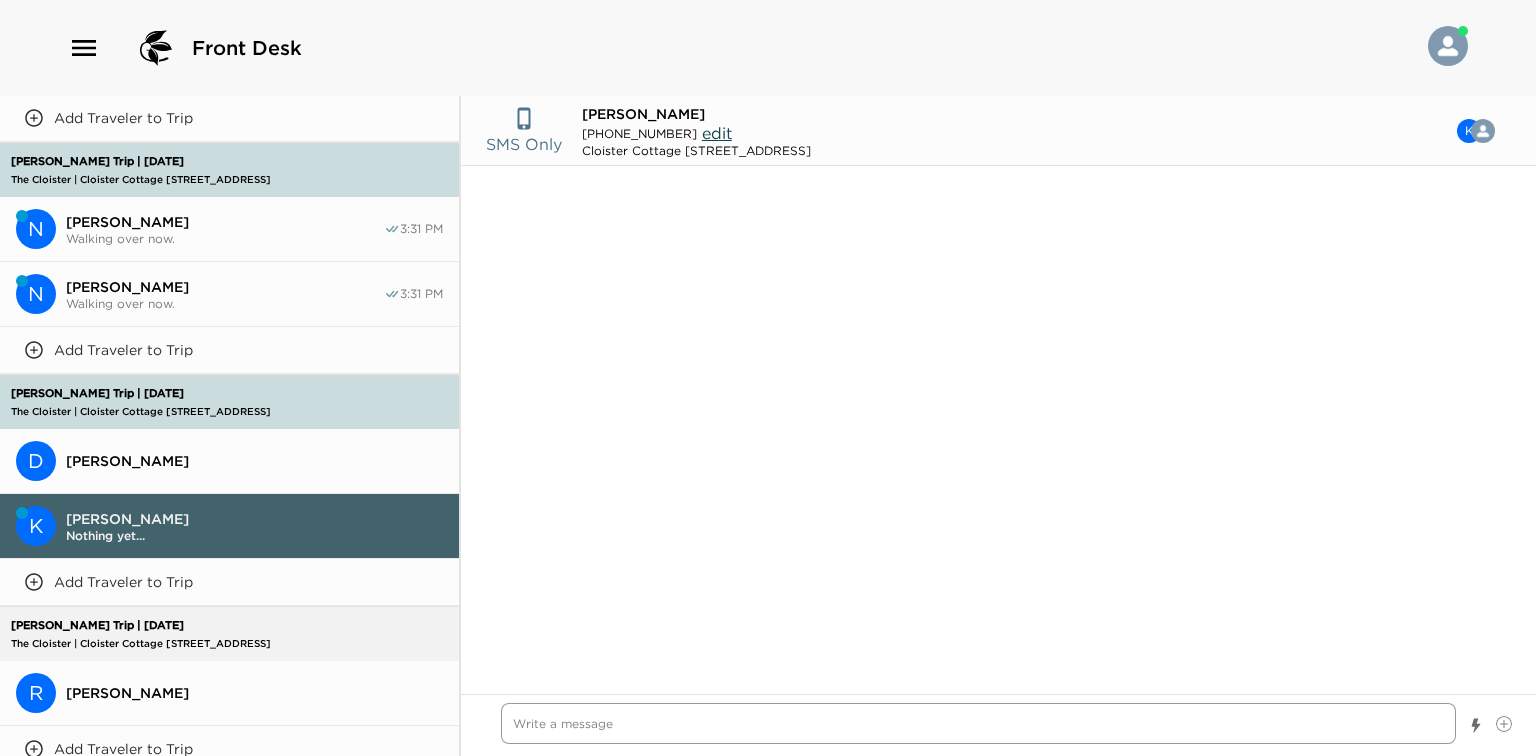 click at bounding box center (978, 723) 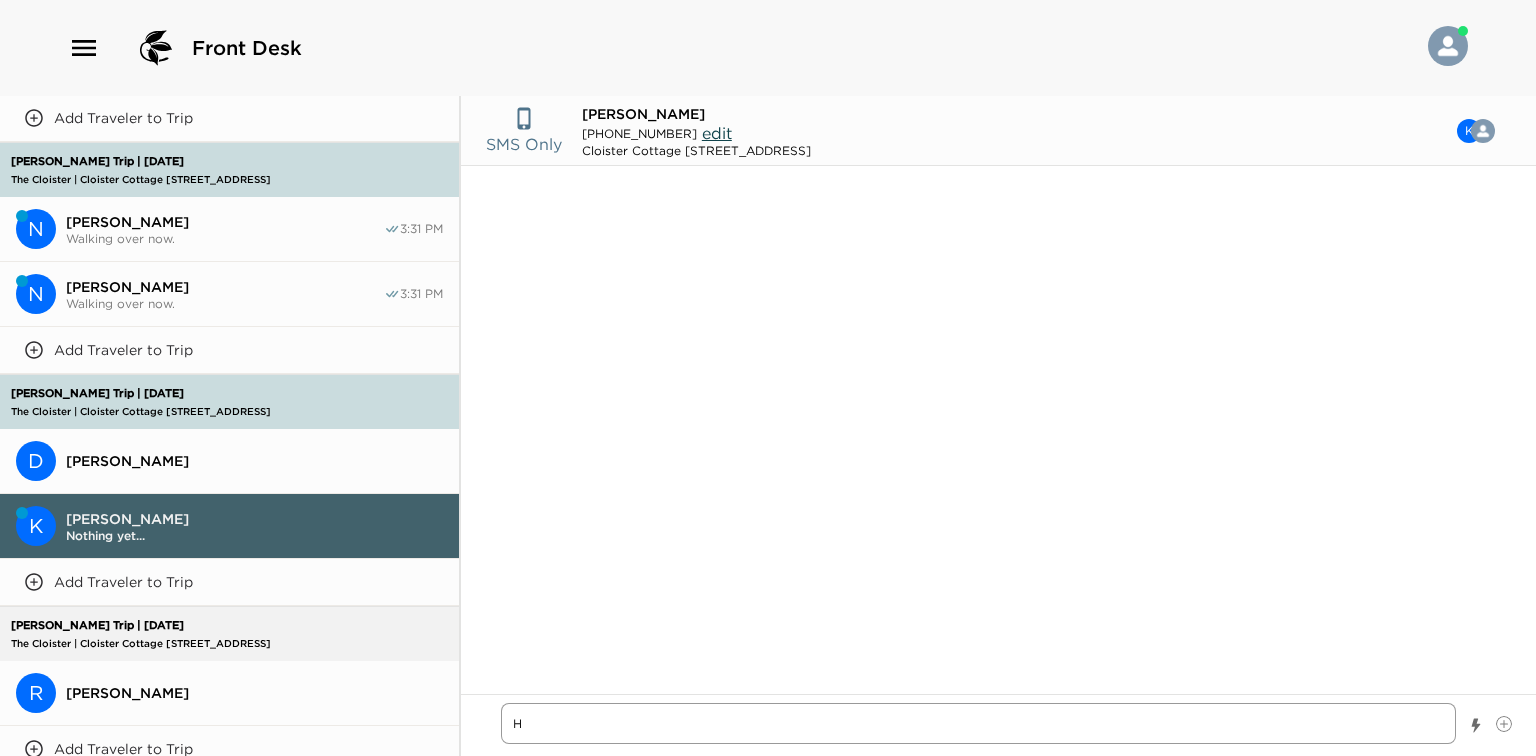 type on "x" 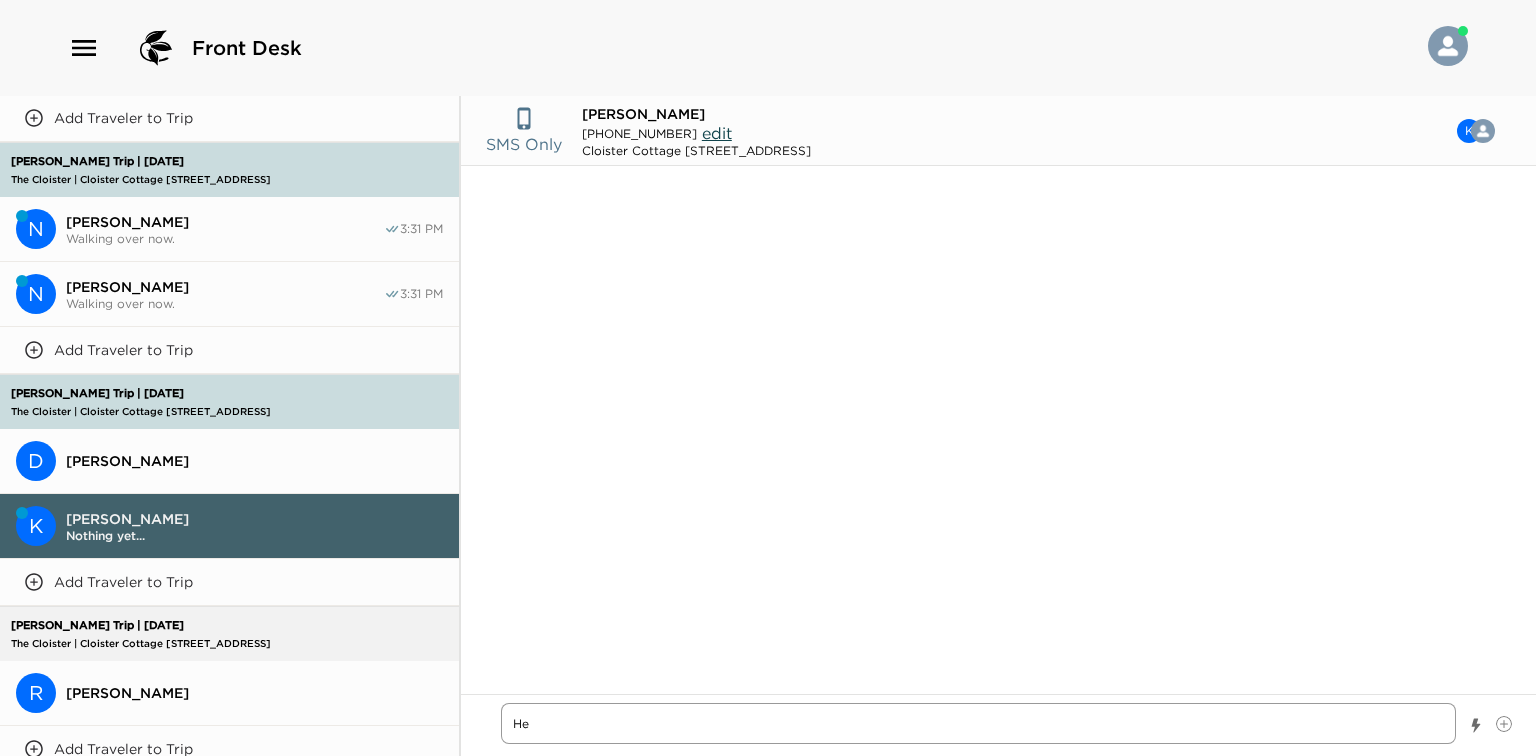 type on "Hel" 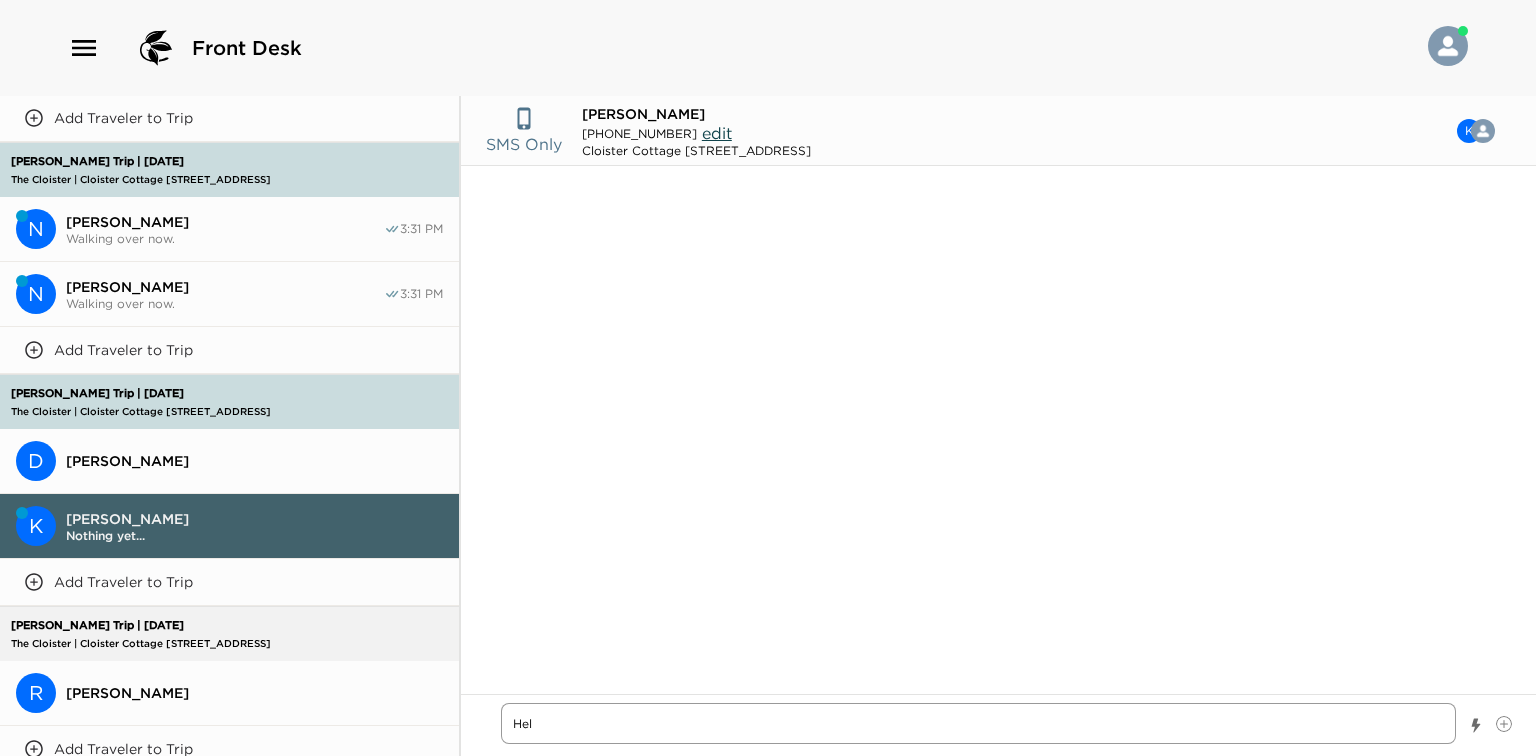 type on "x" 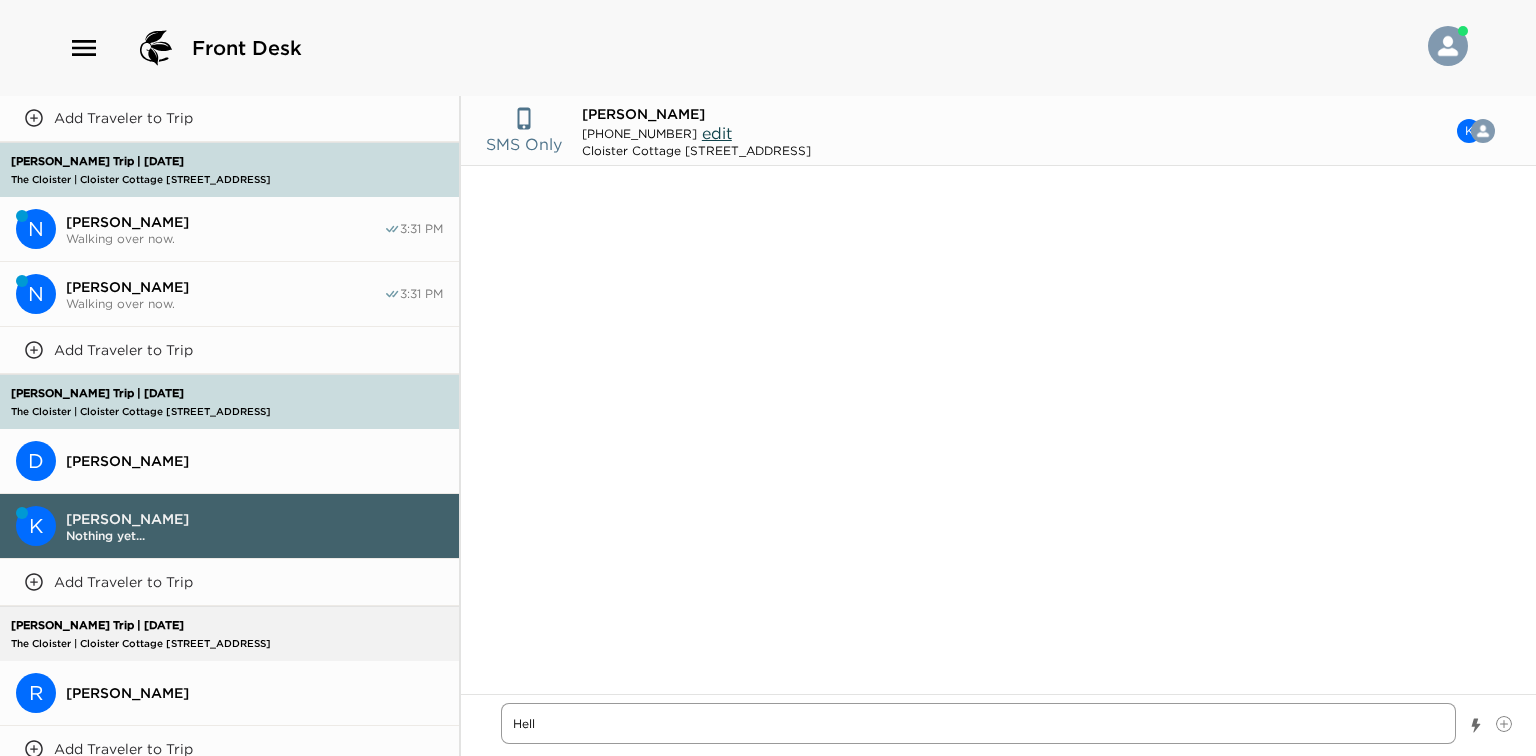 type on "x" 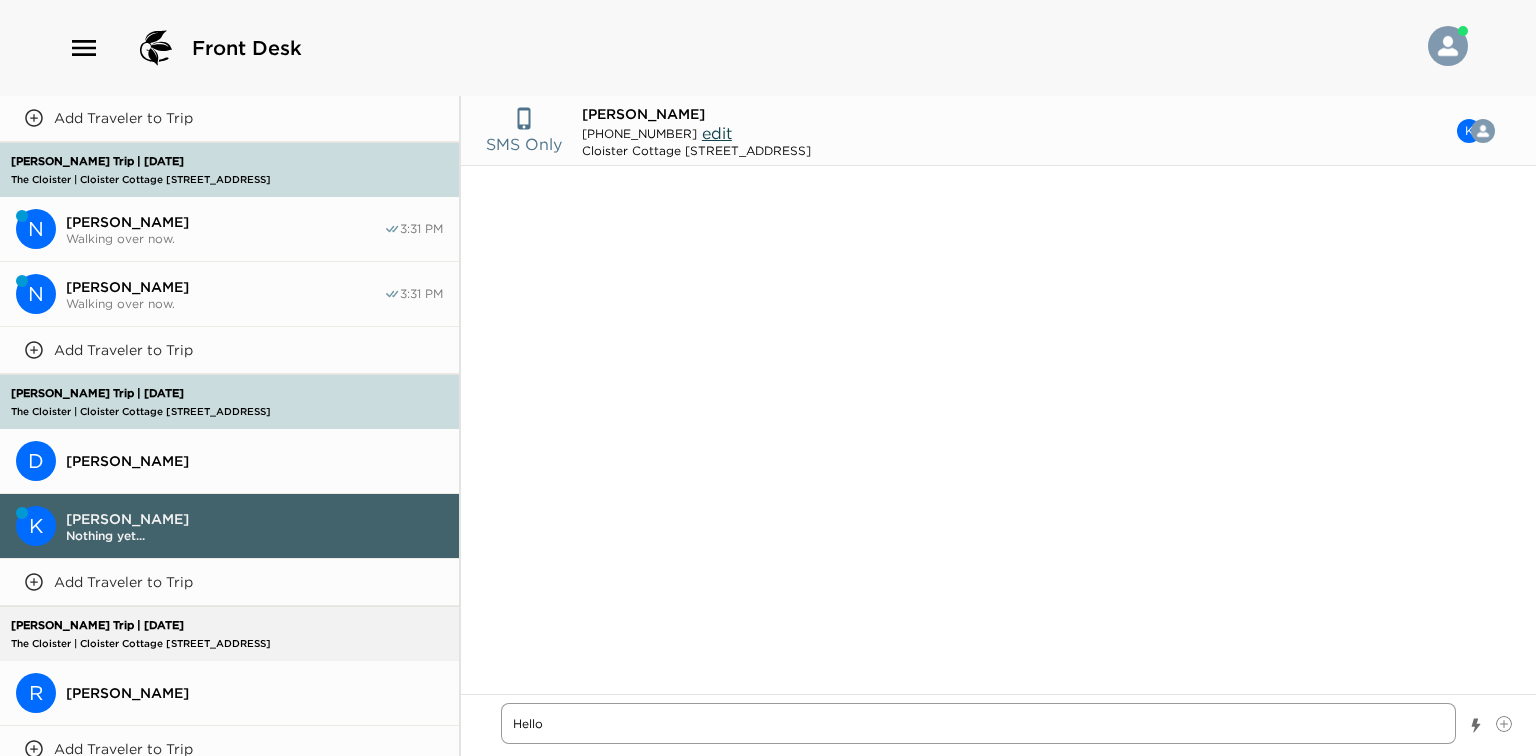 type on "x" 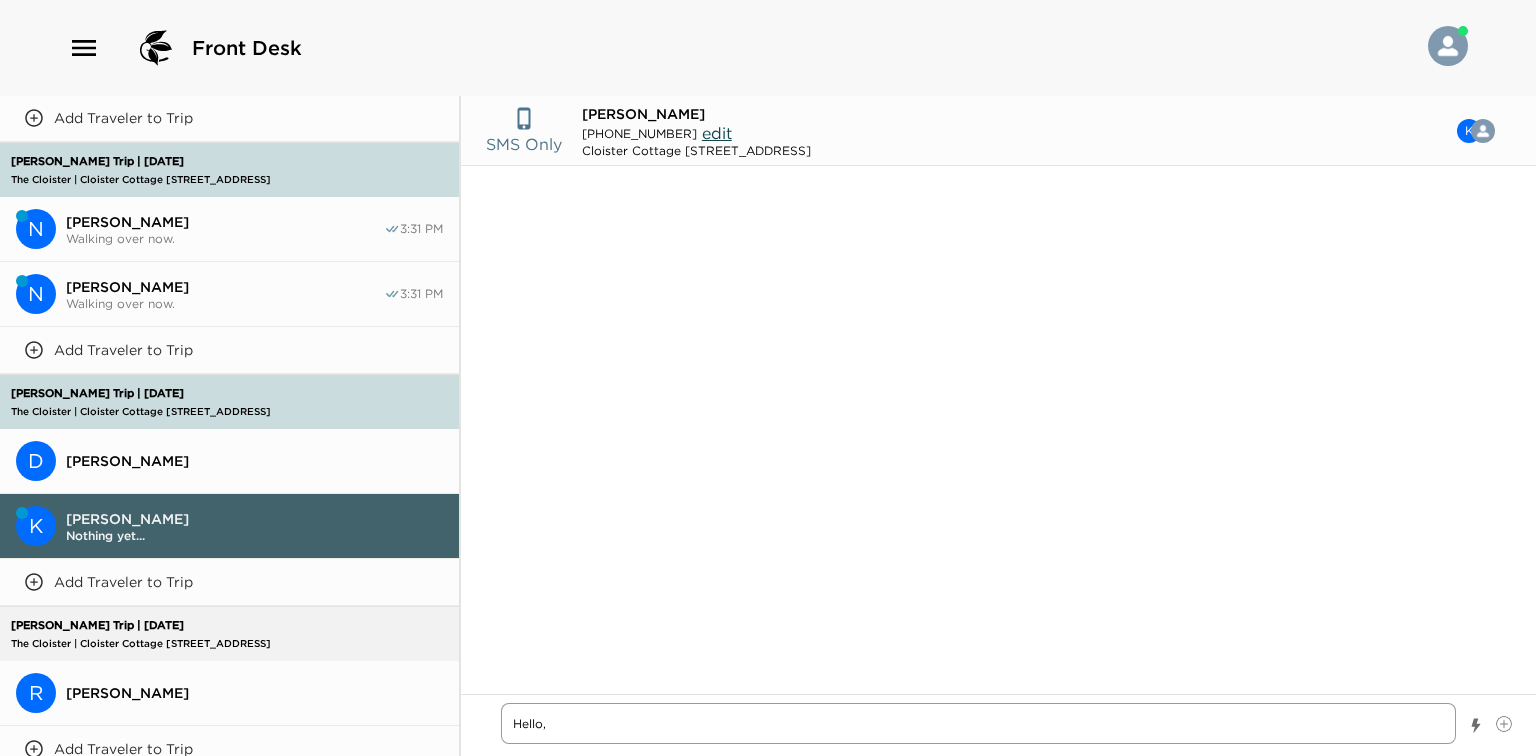 type on "x" 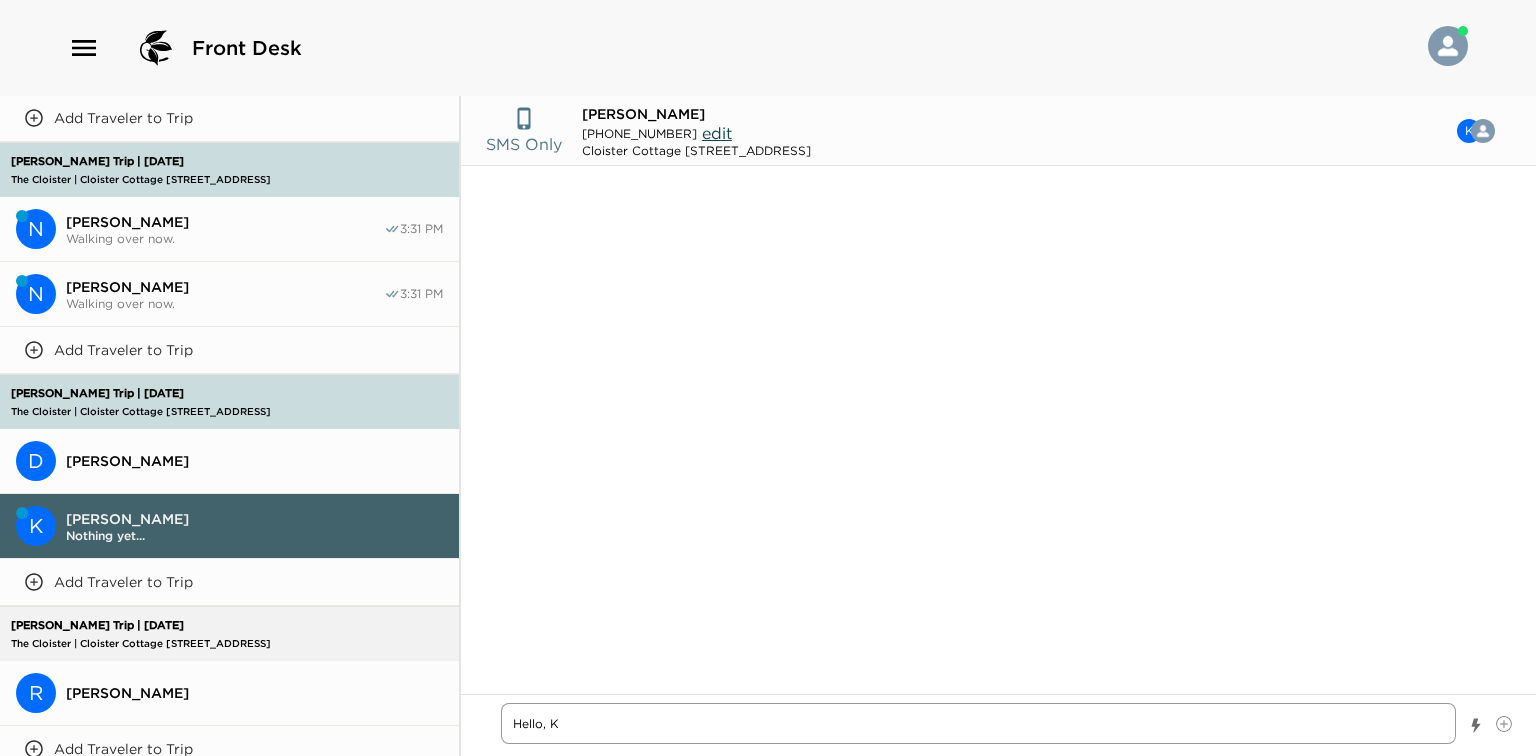 type on "x" 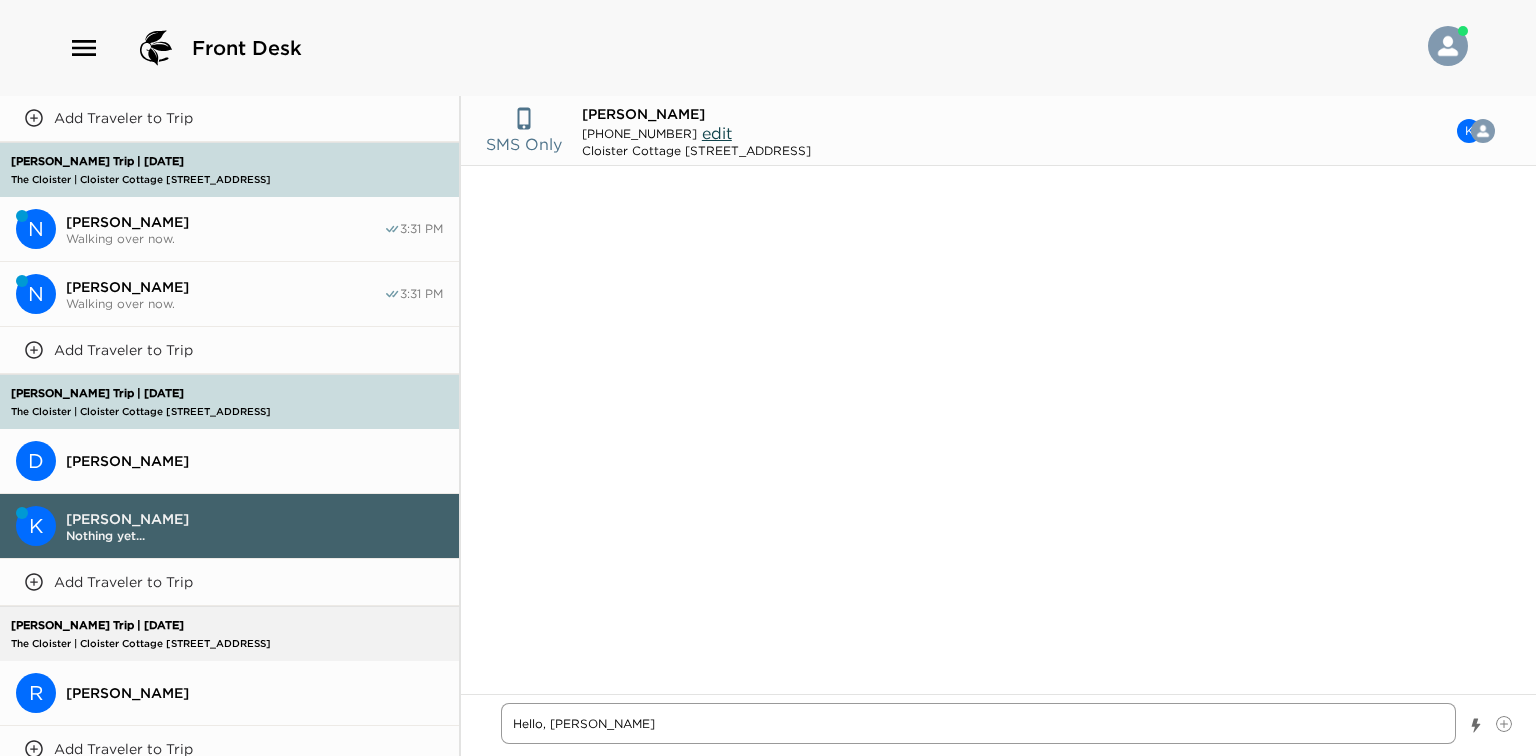 type on "x" 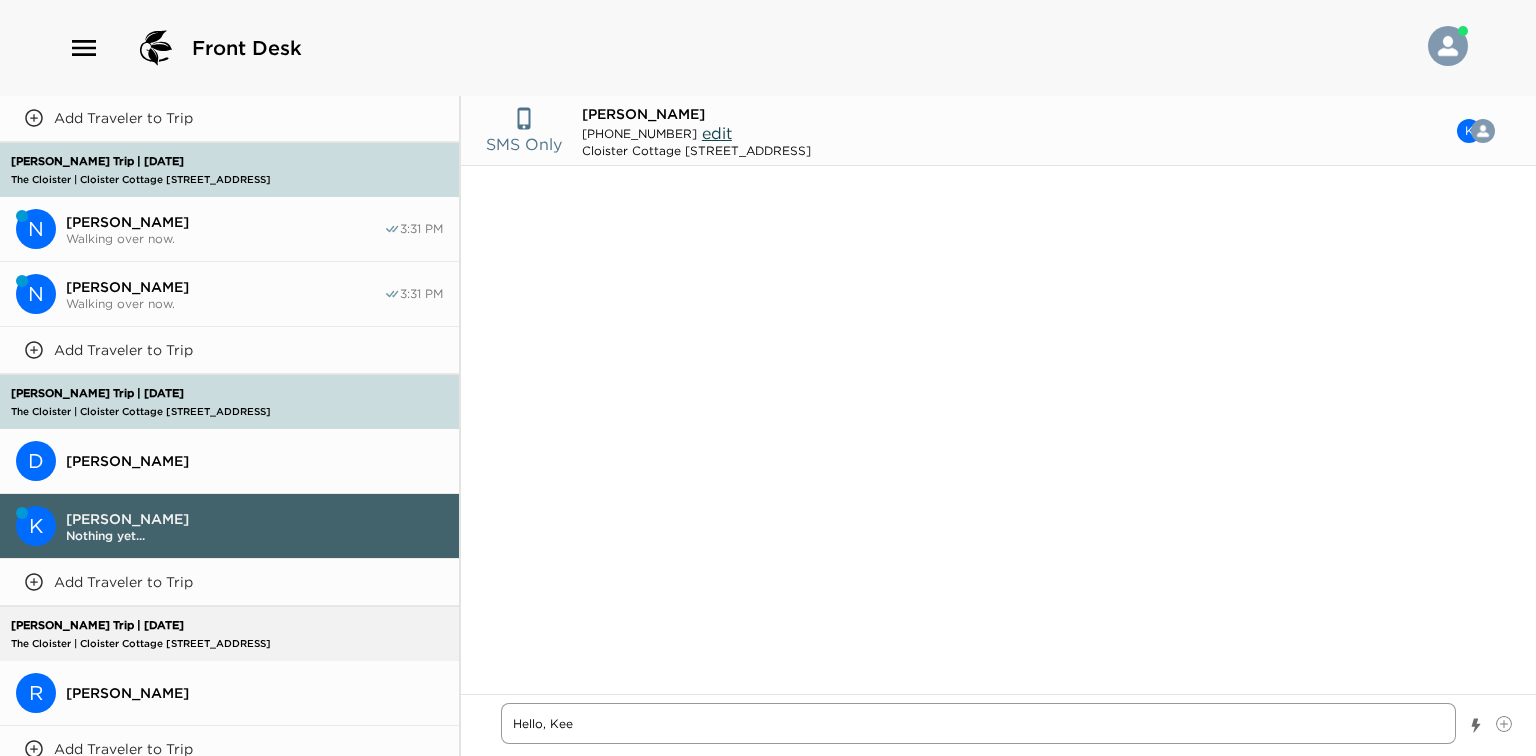 type on "Hello, [PERSON_NAME]" 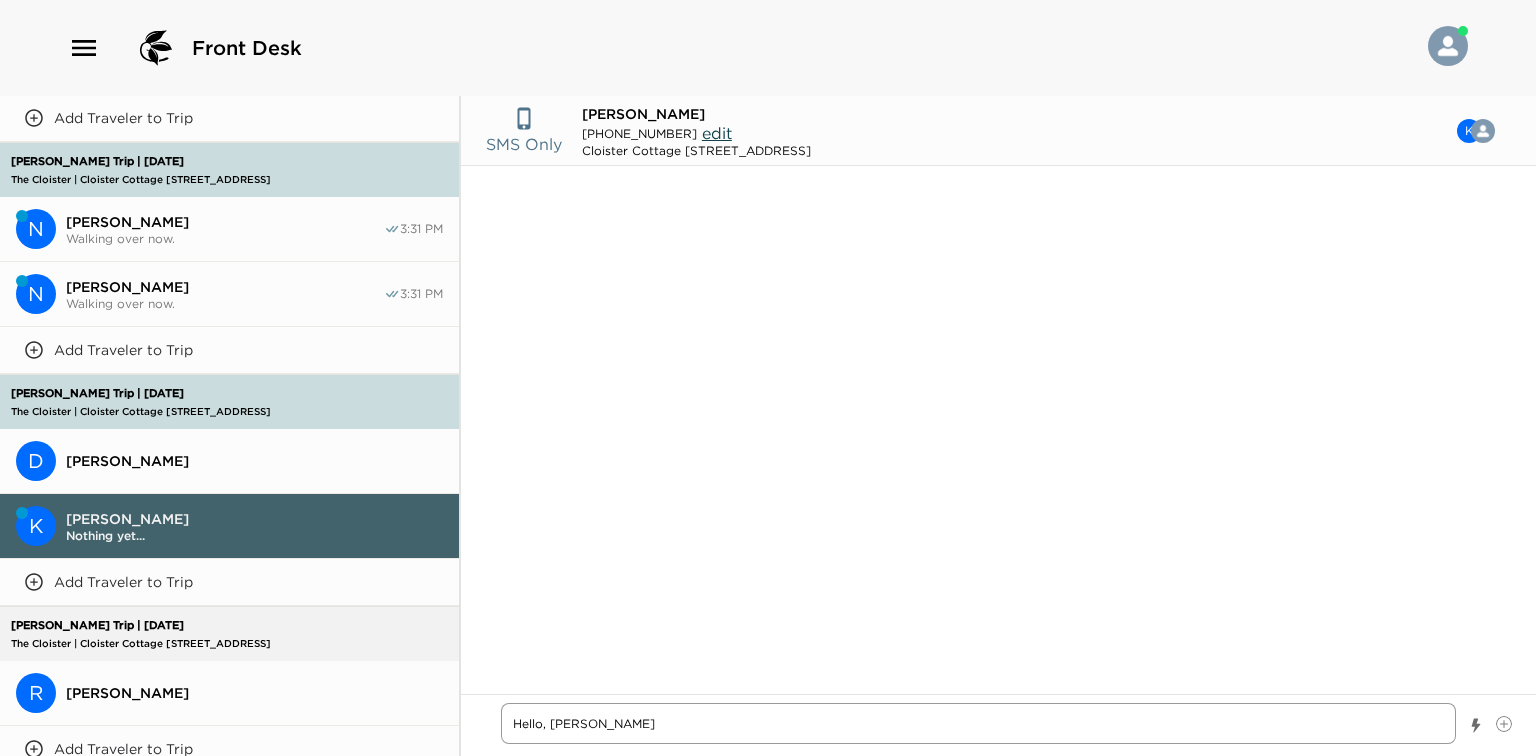 type on "x" 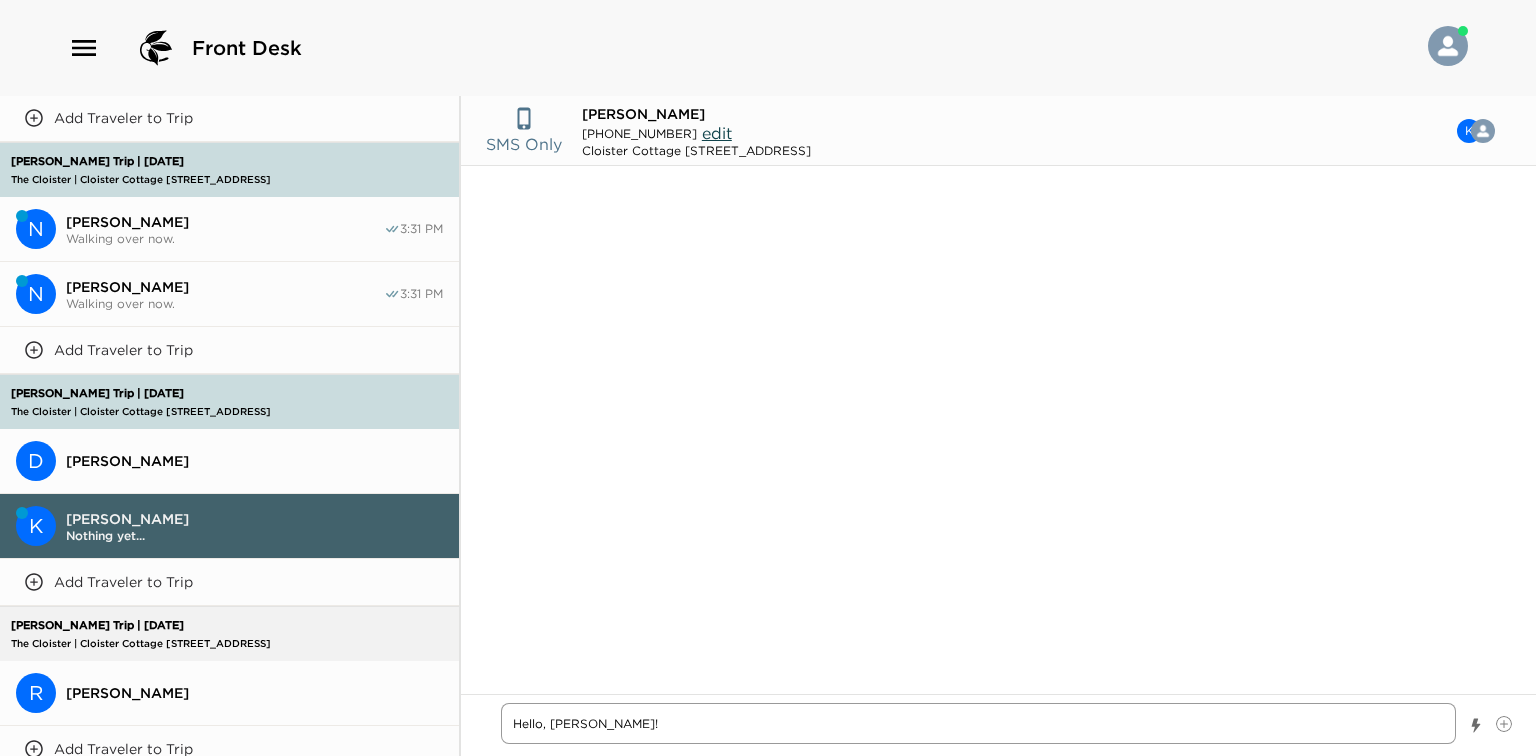 type on "x" 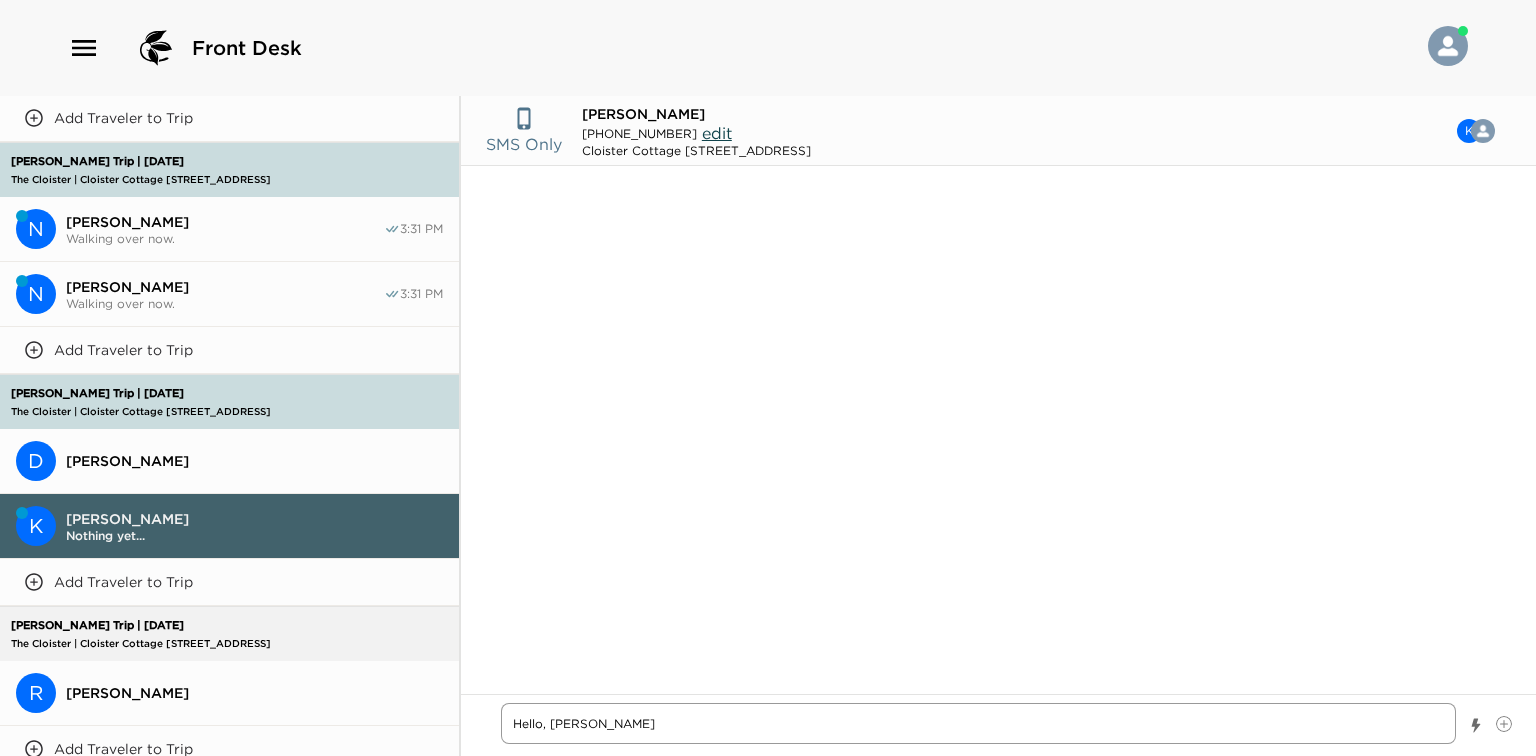 type on "x" 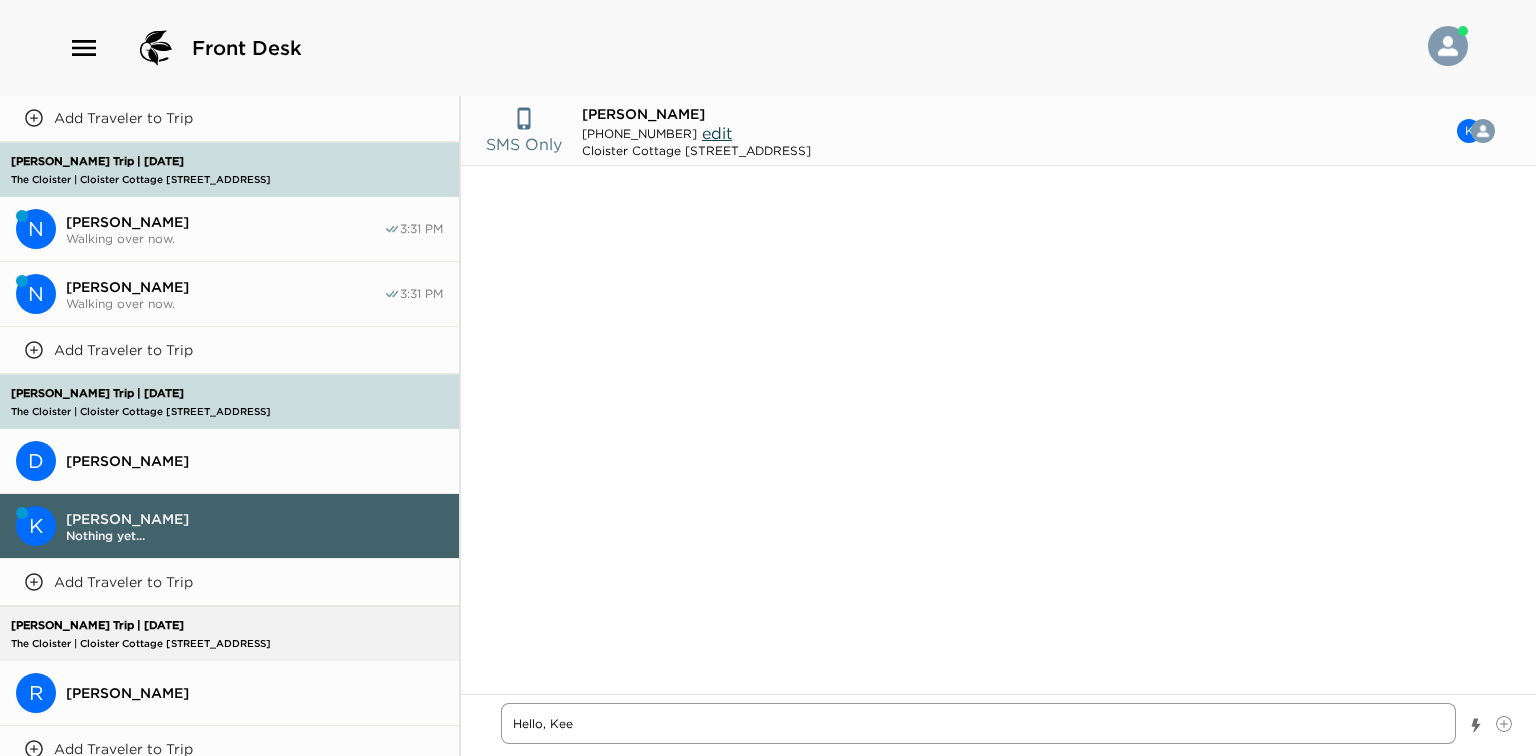type on "x" 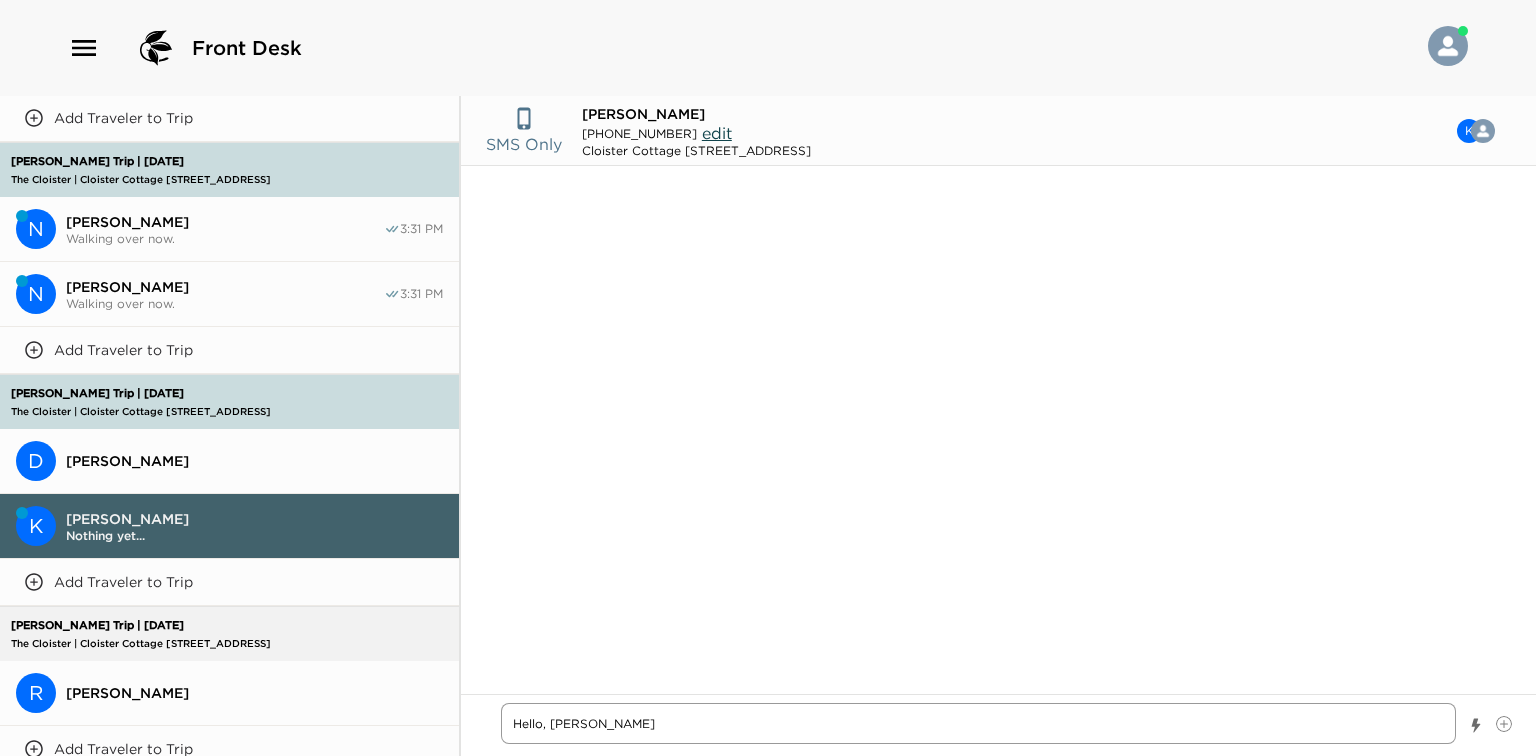 type on "x" 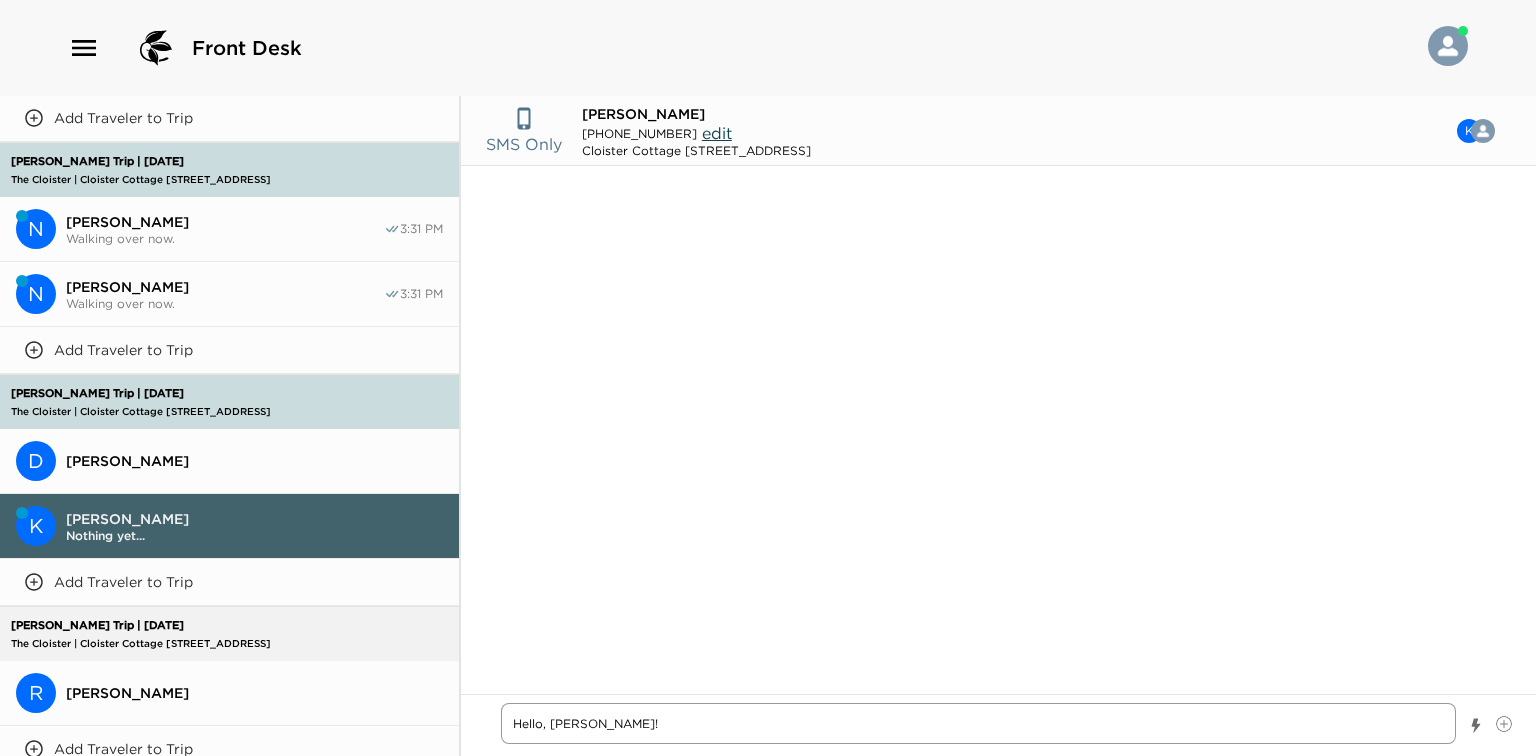 type on "x" 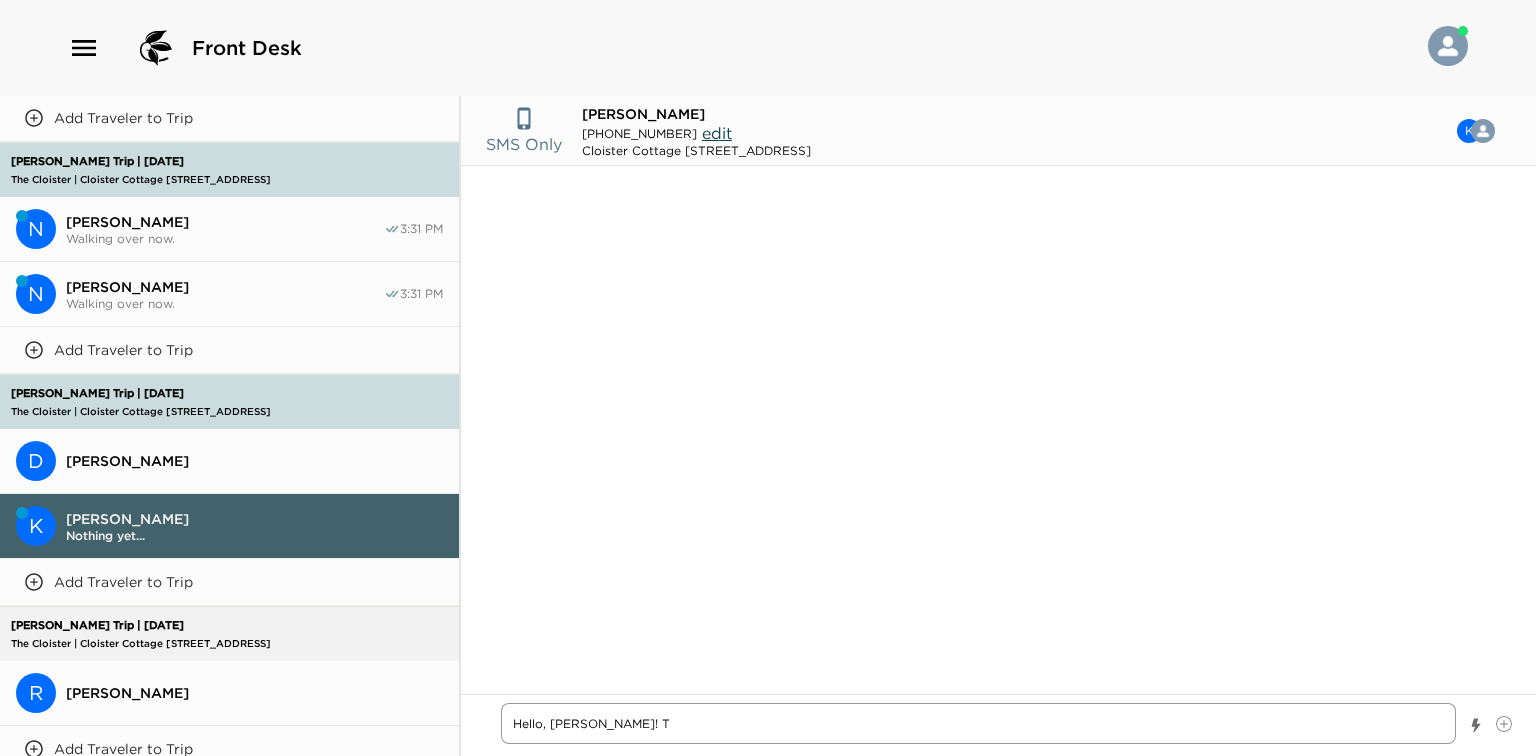 type on "x" 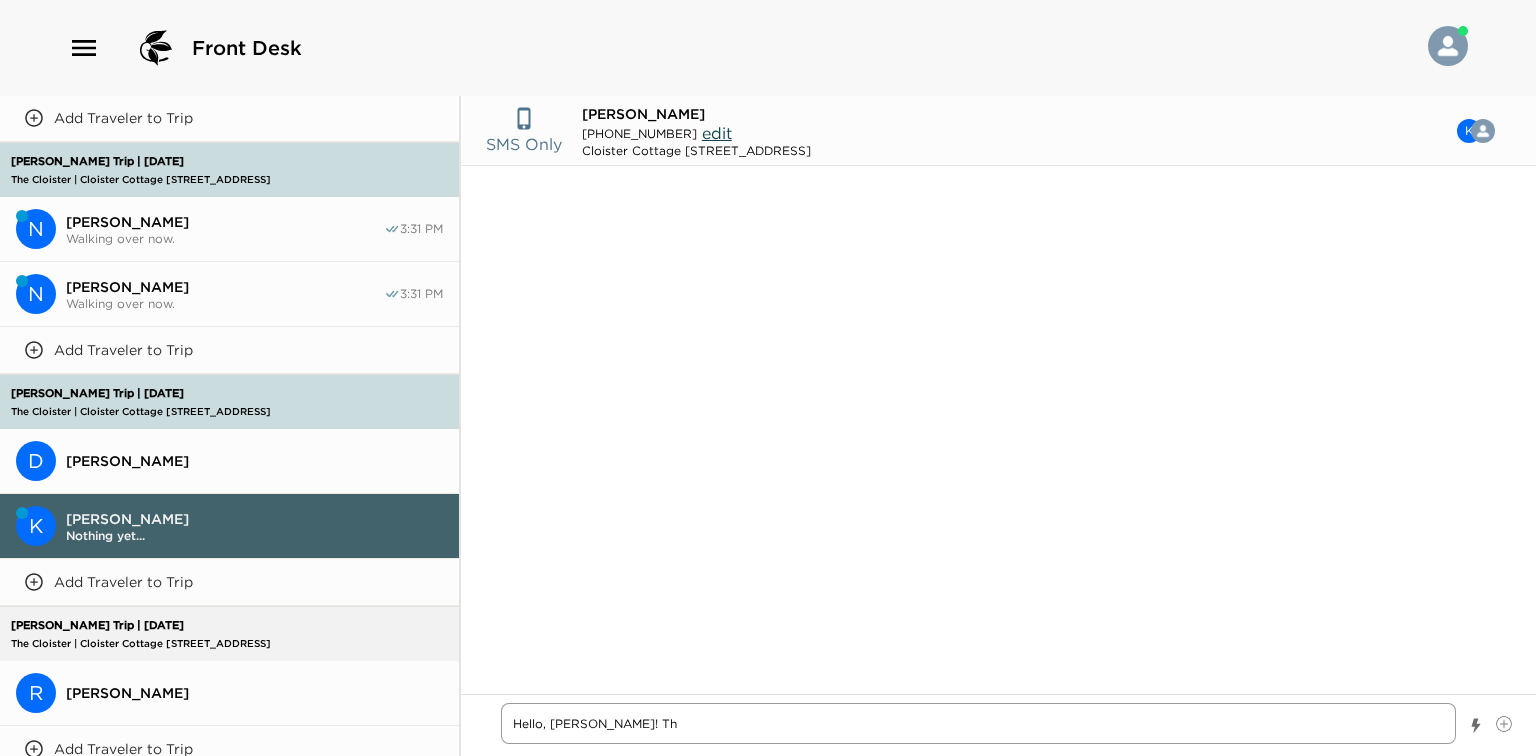 type on "x" 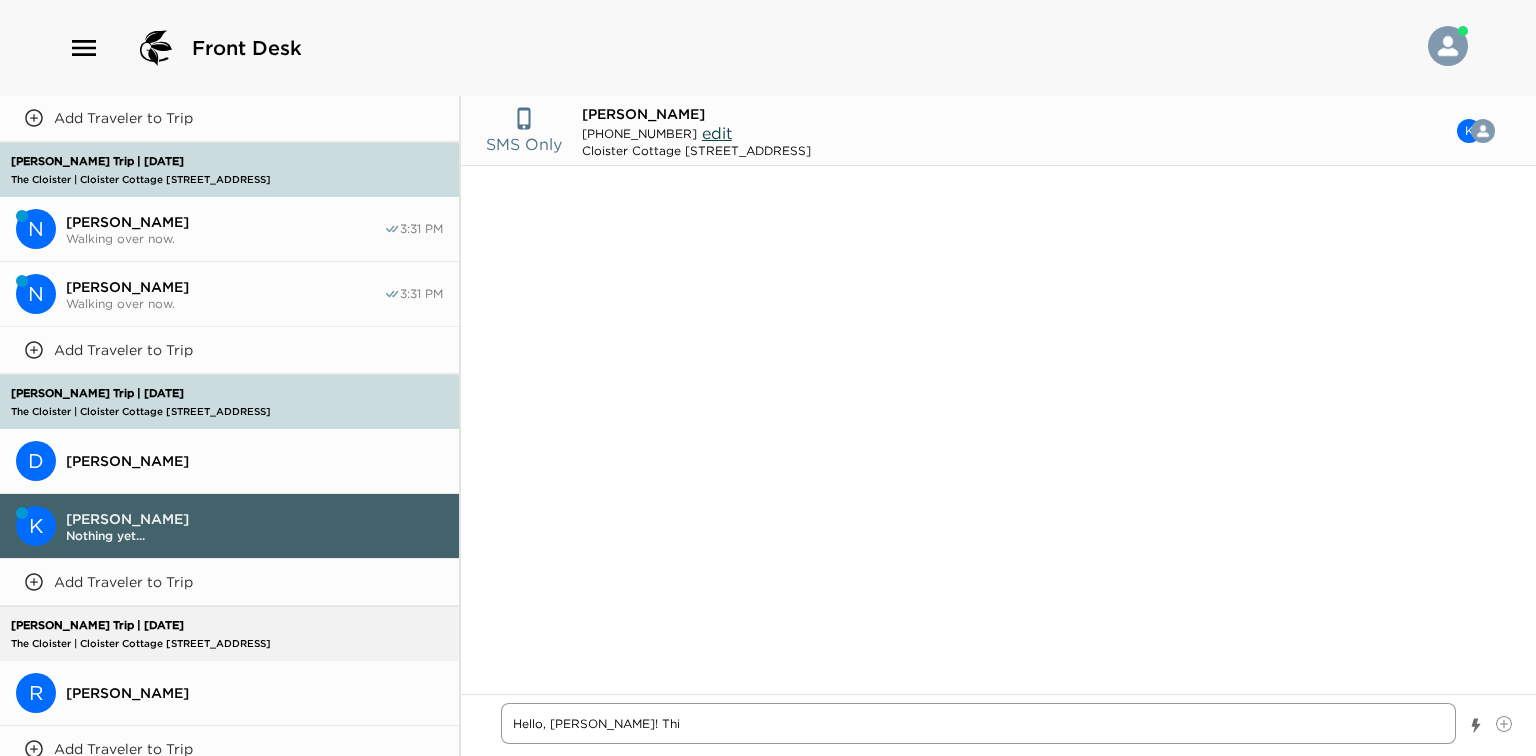type on "Hello, [PERSON_NAME]! This" 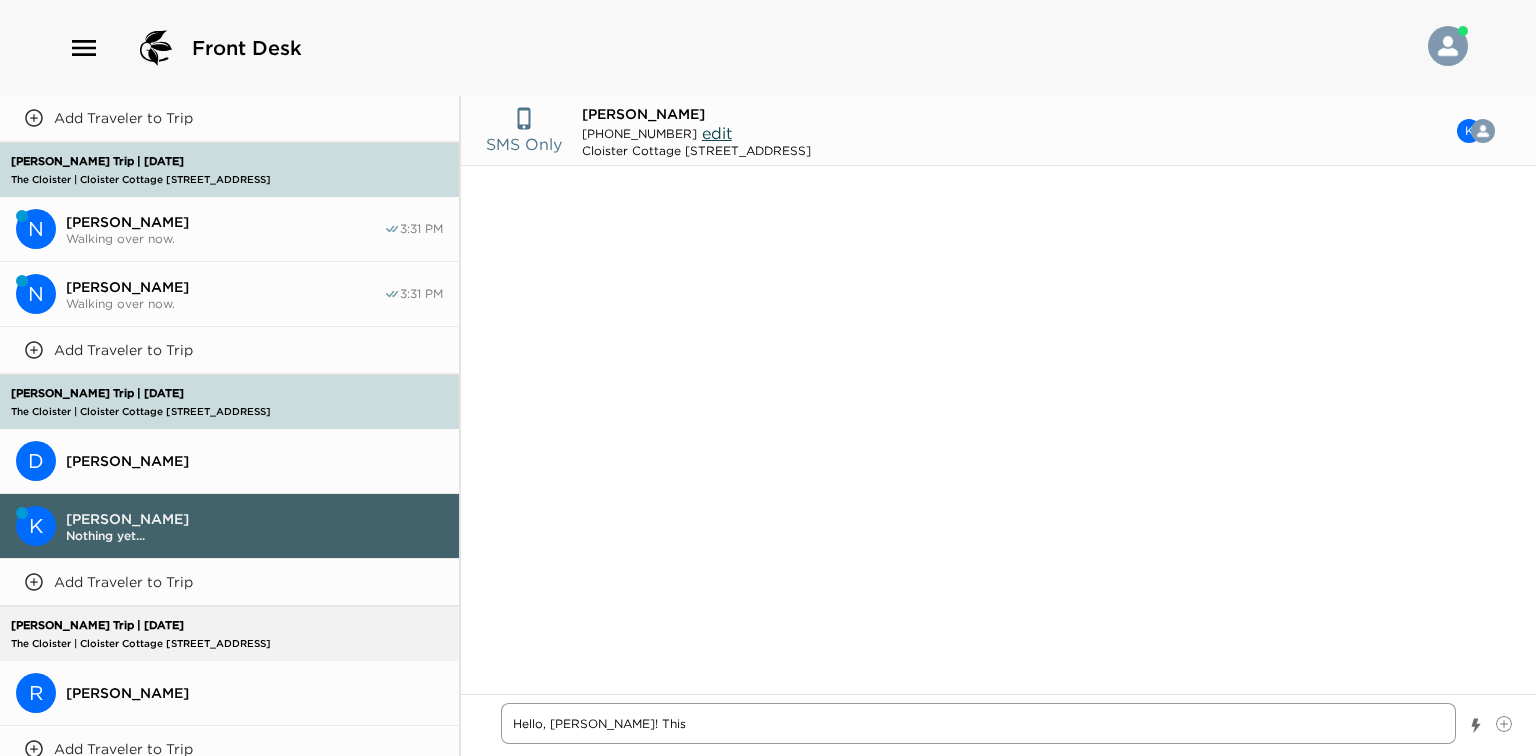 type on "x" 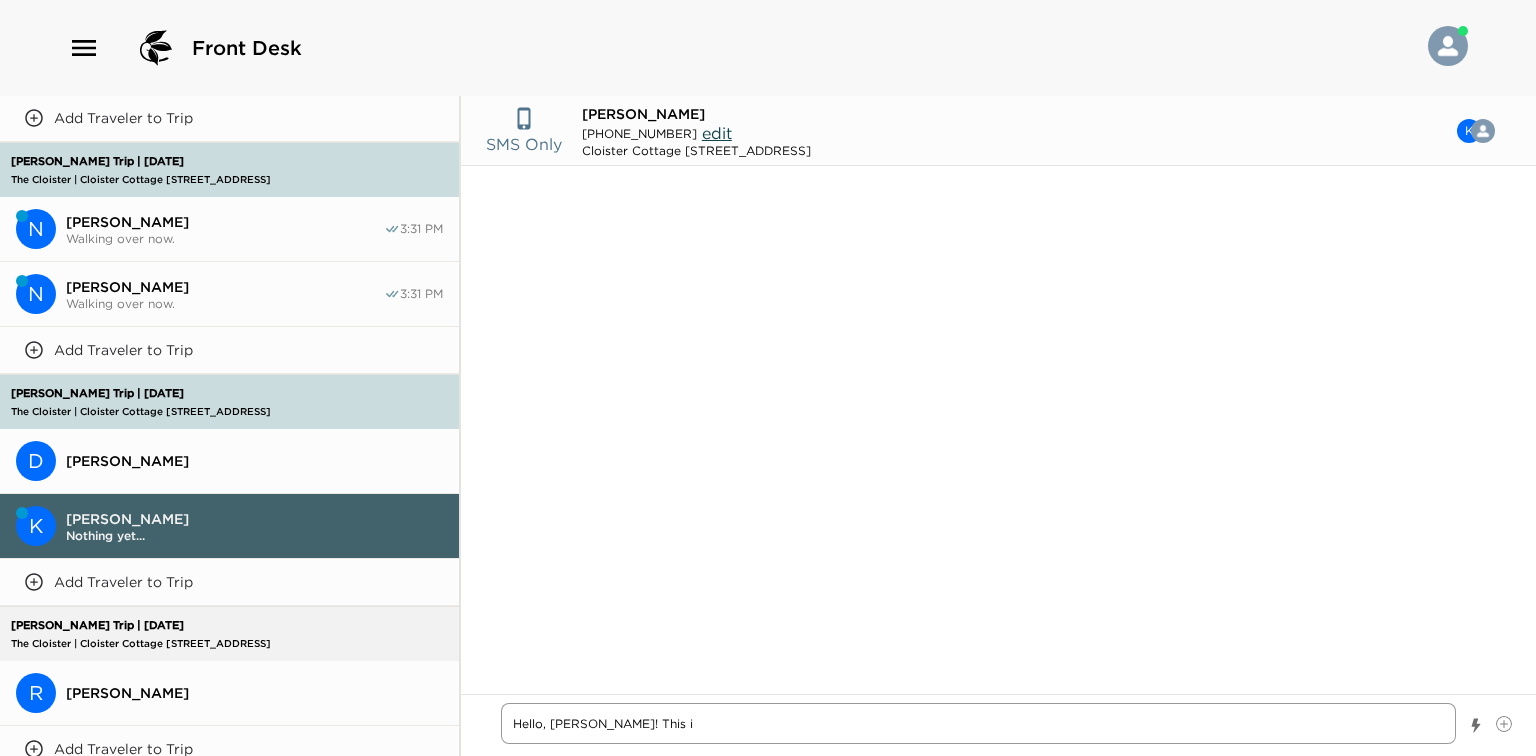 type on "x" 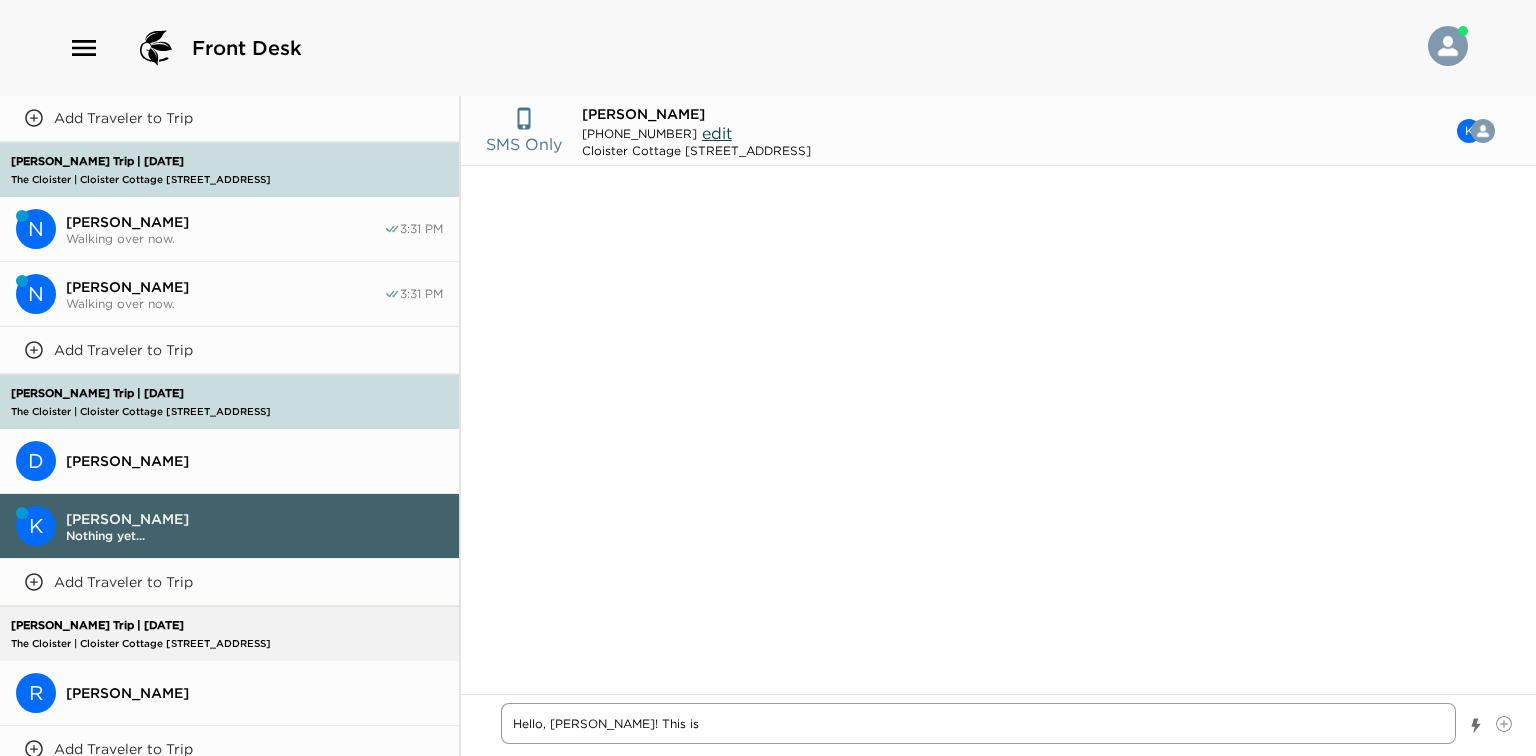 type on "x" 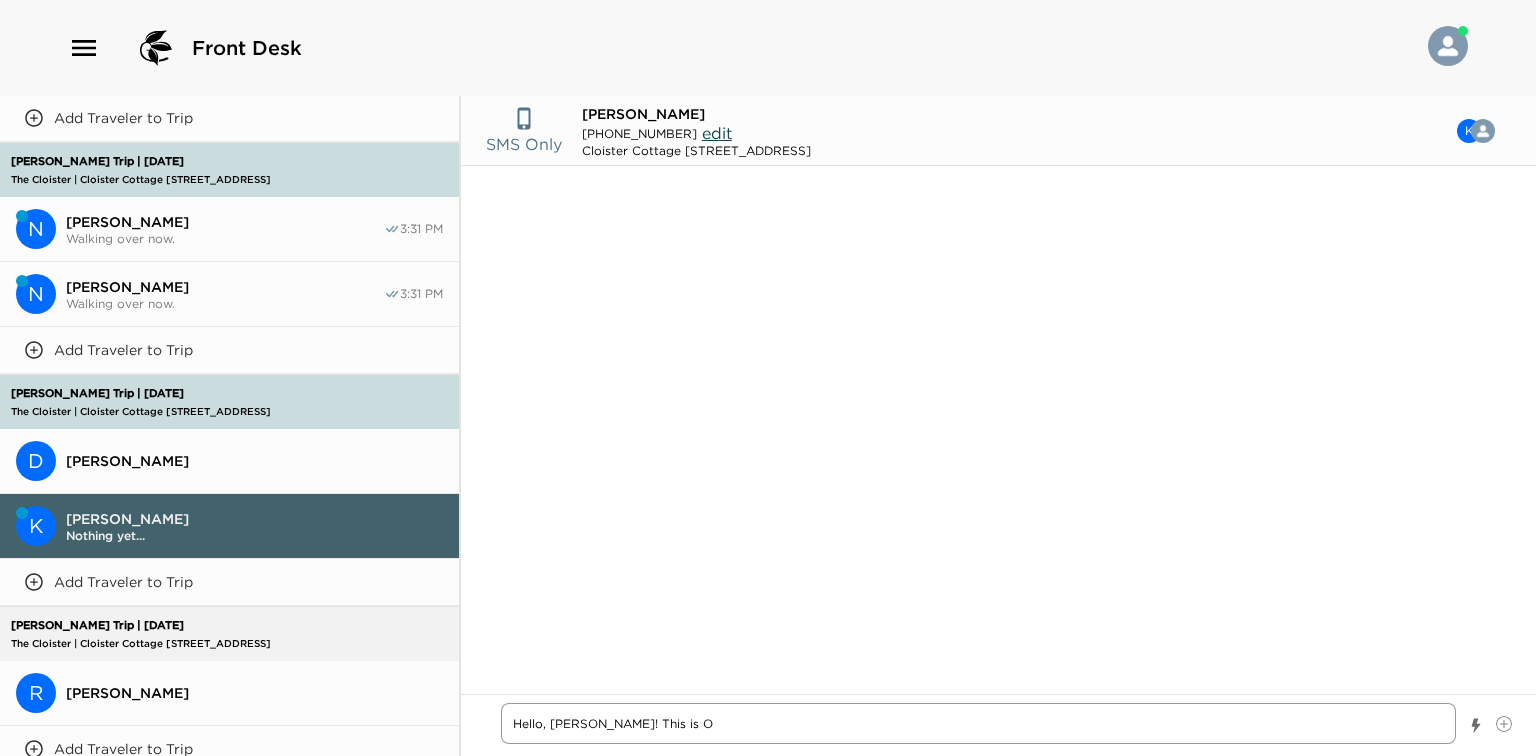 type on "x" 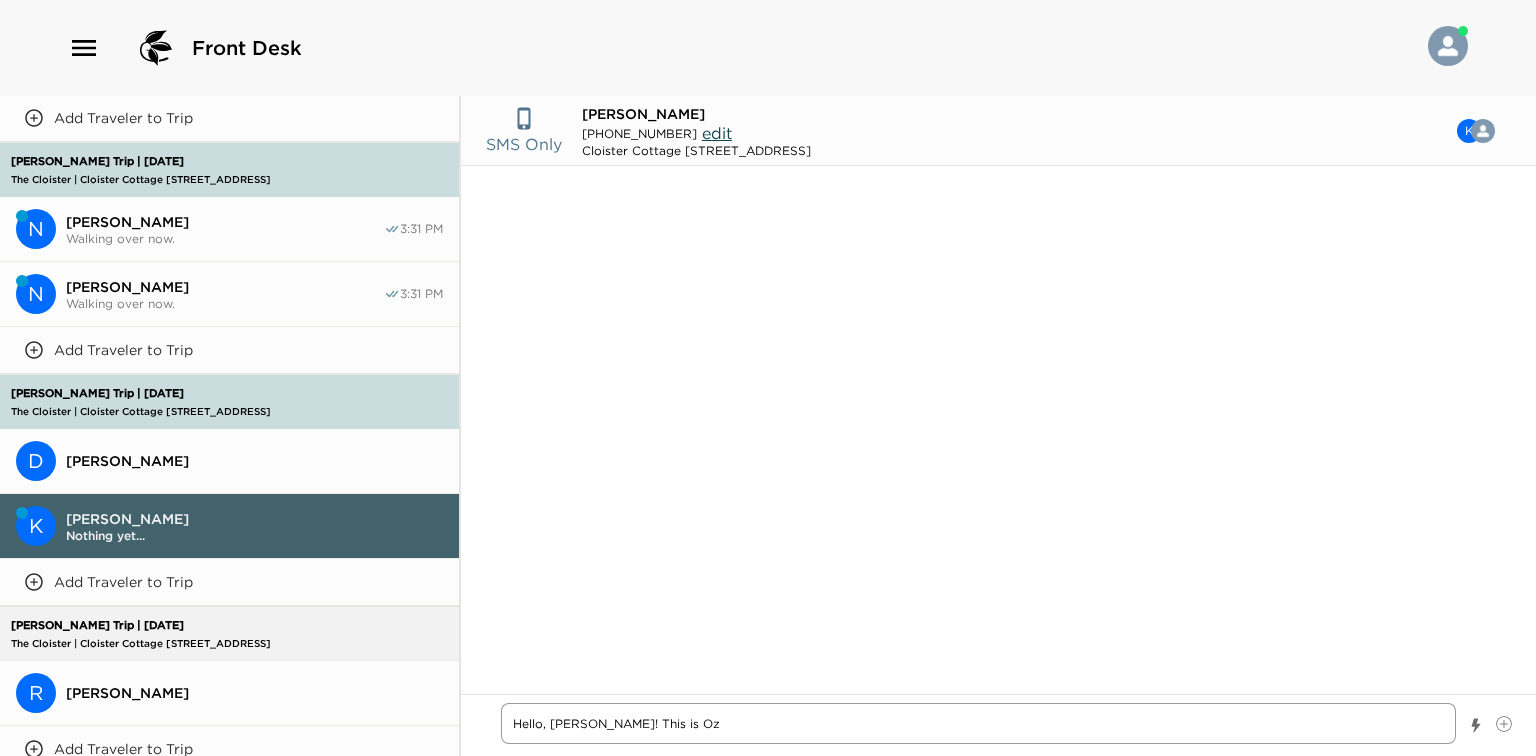 type on "x" 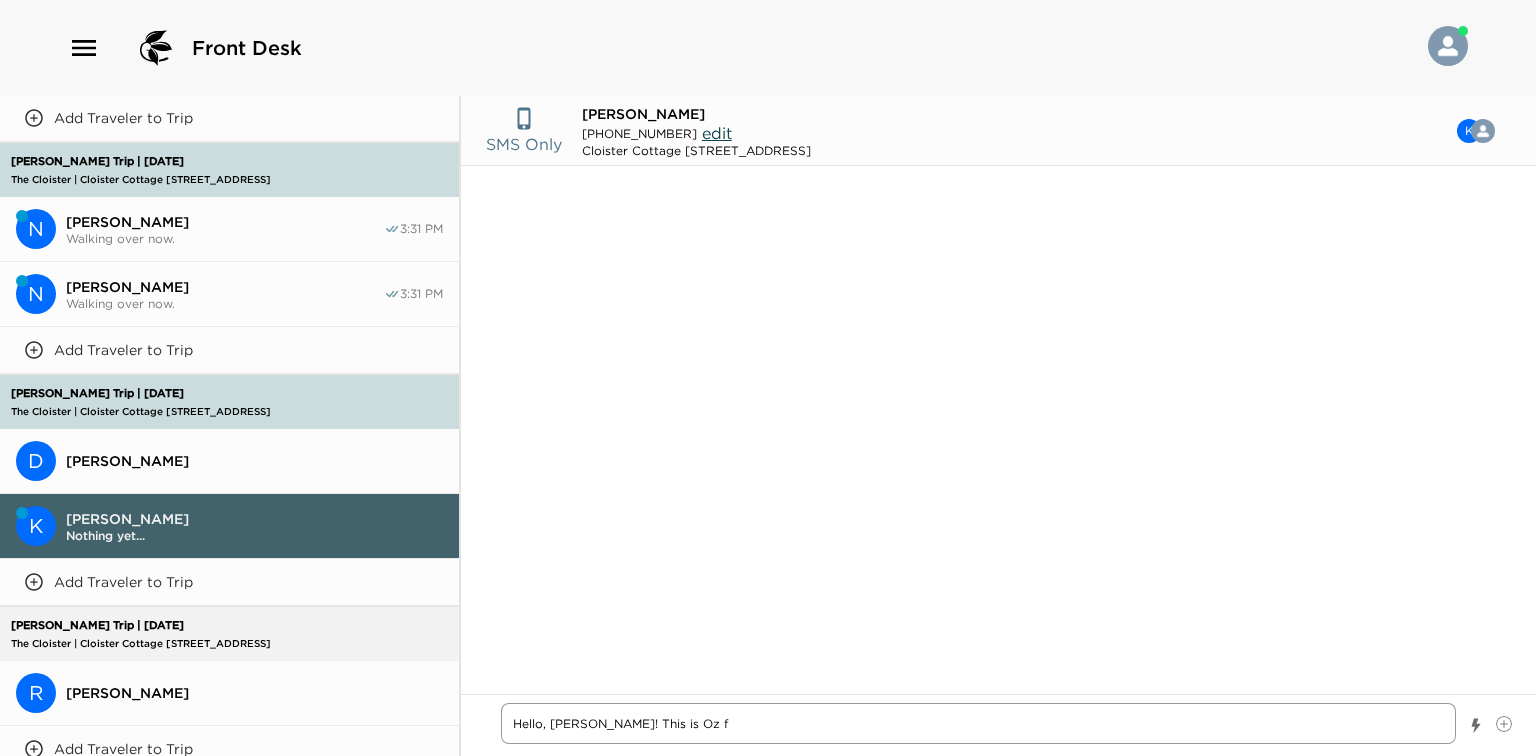 type on "x" 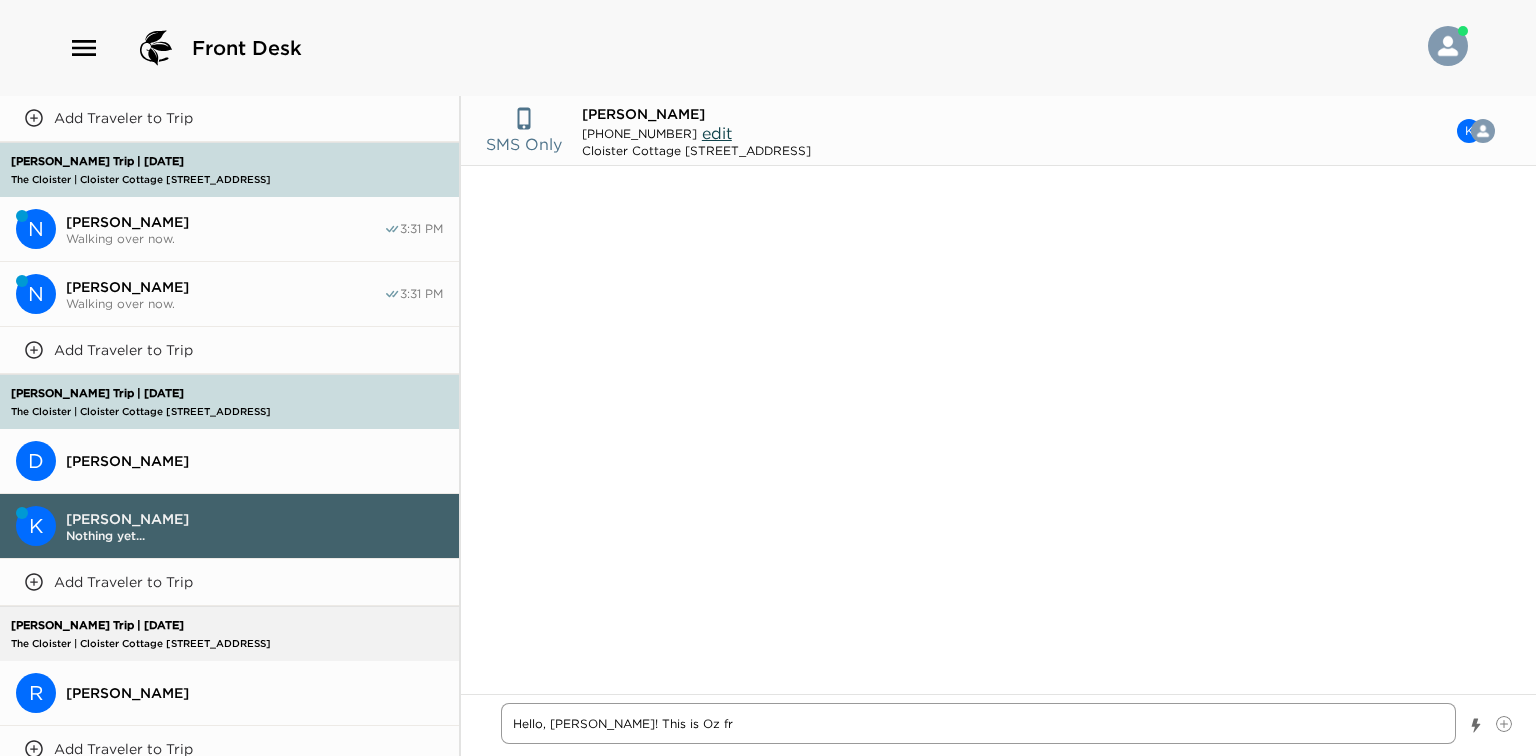 type on "x" 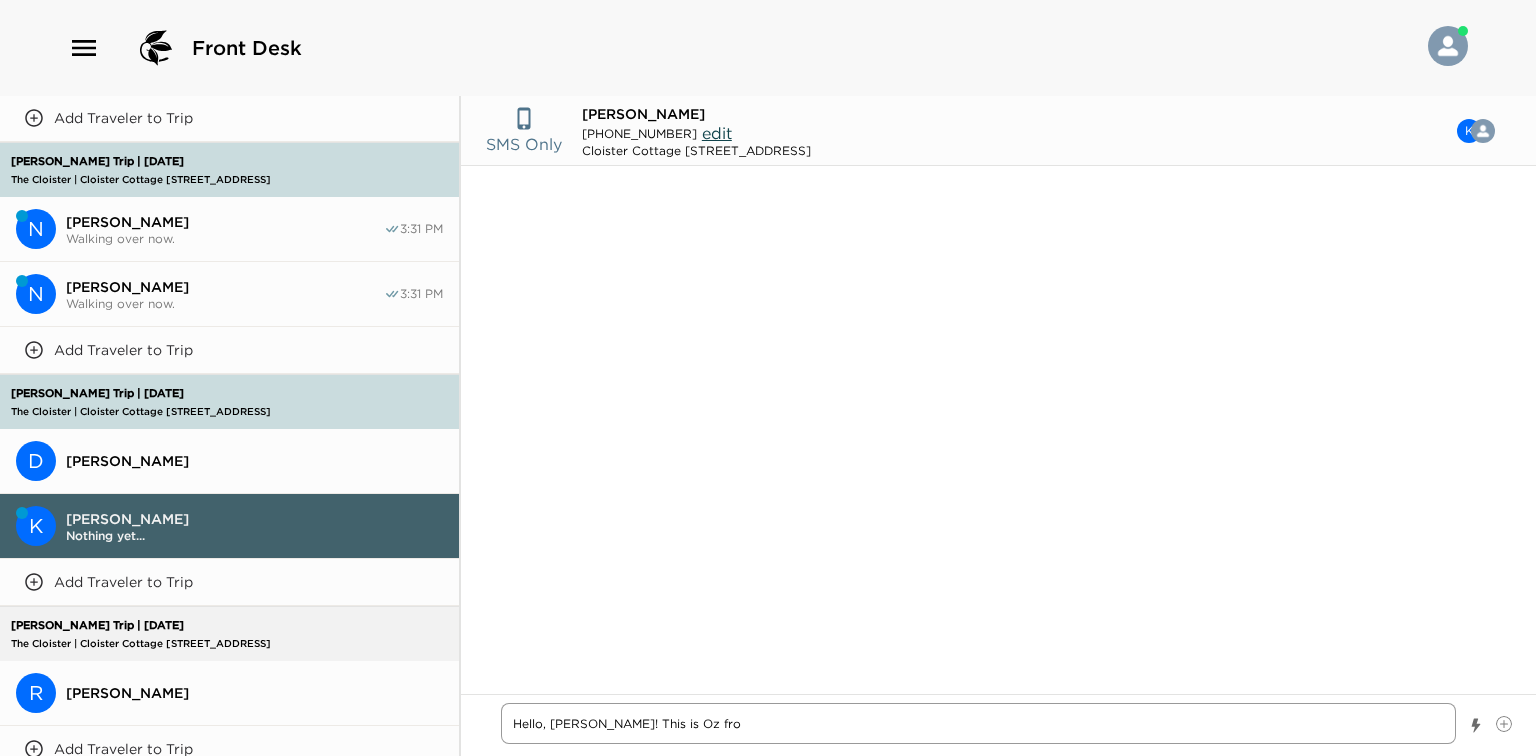 type on "x" 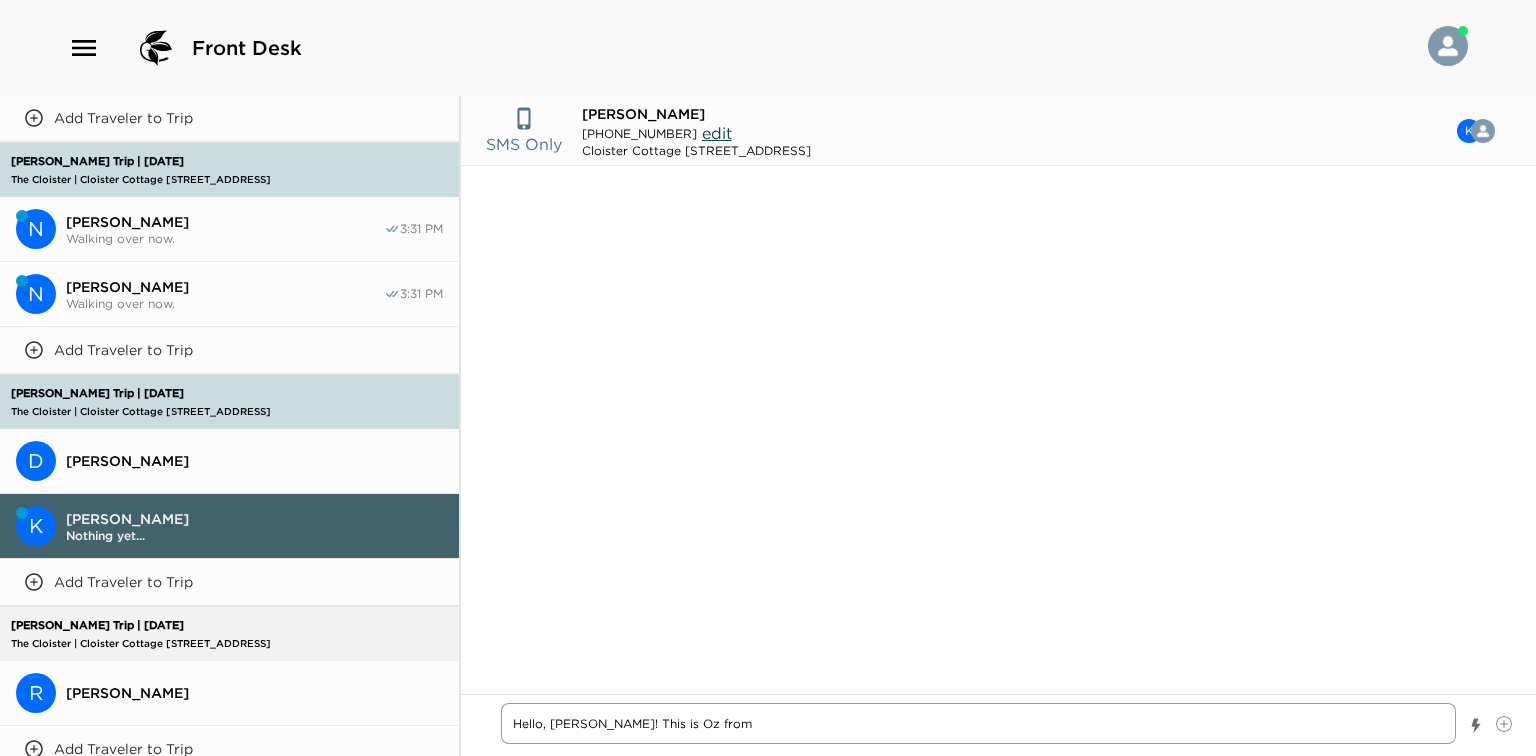 type on "x" 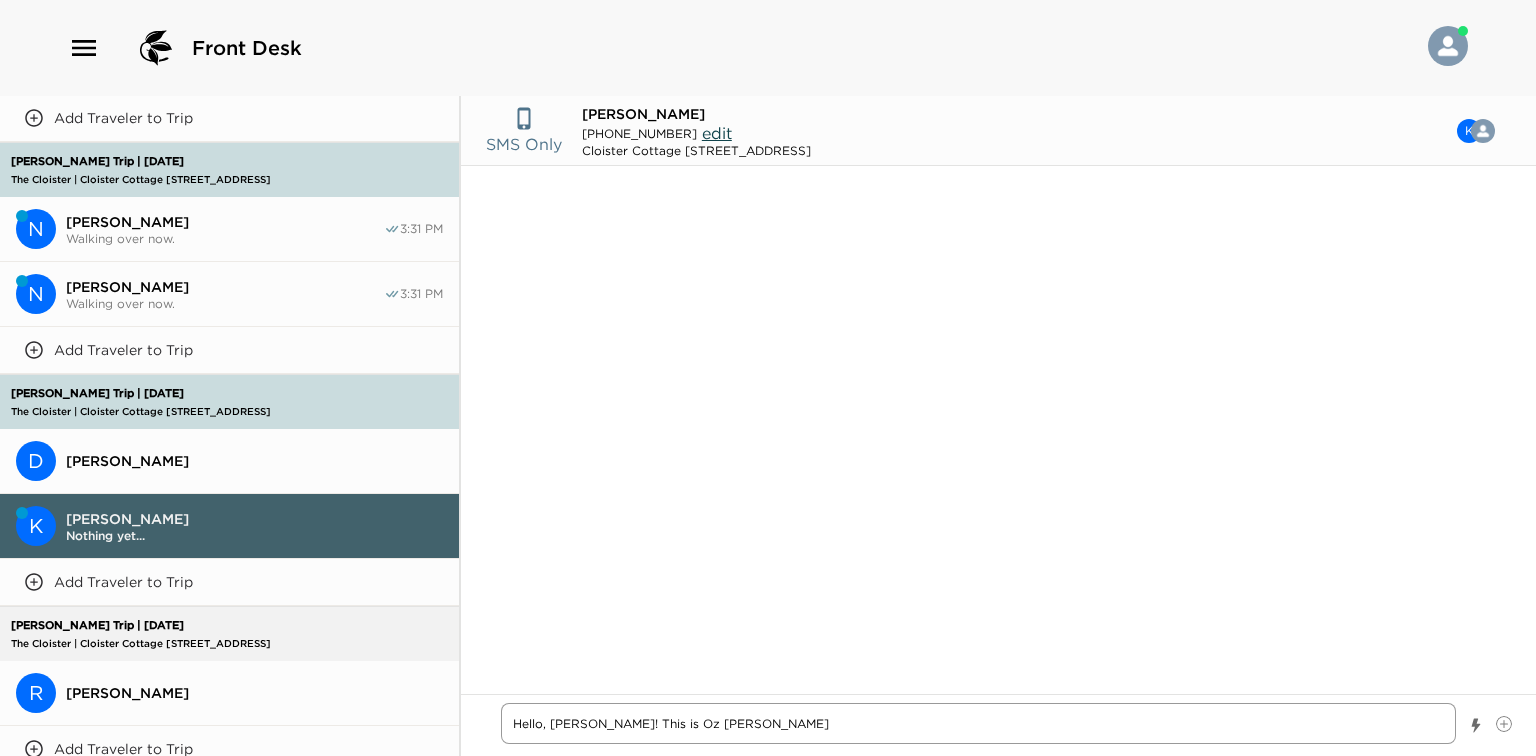 type on "x" 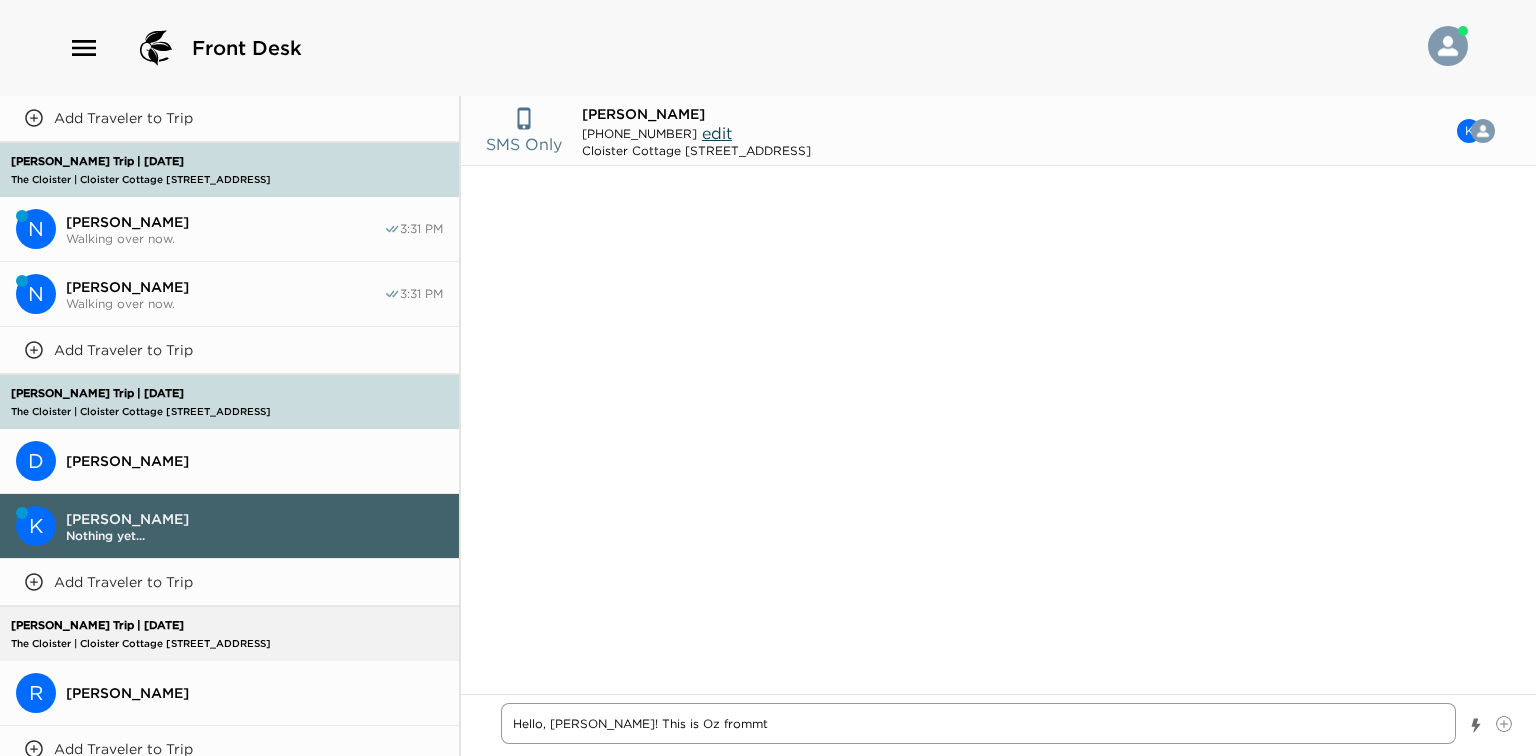 type on "x" 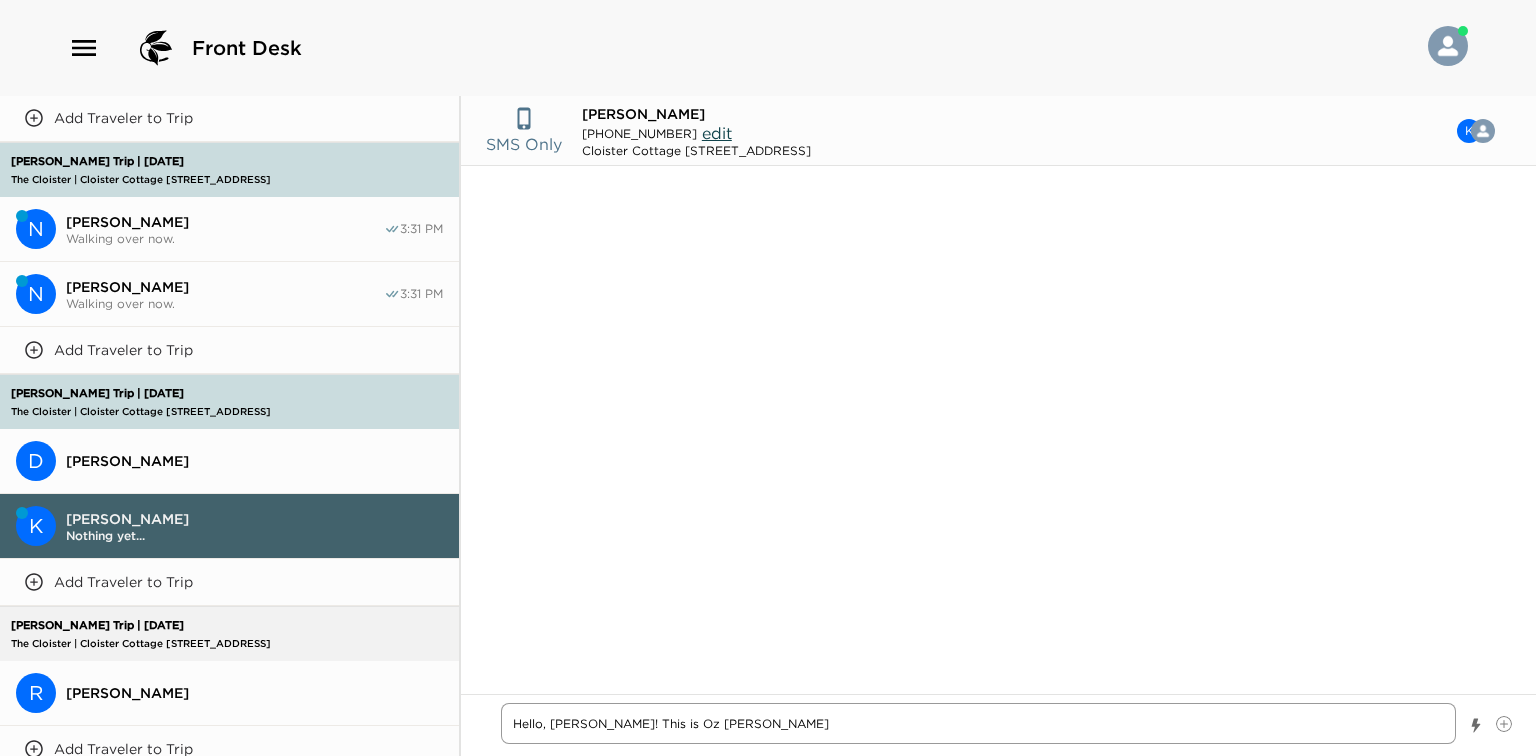 type on "x" 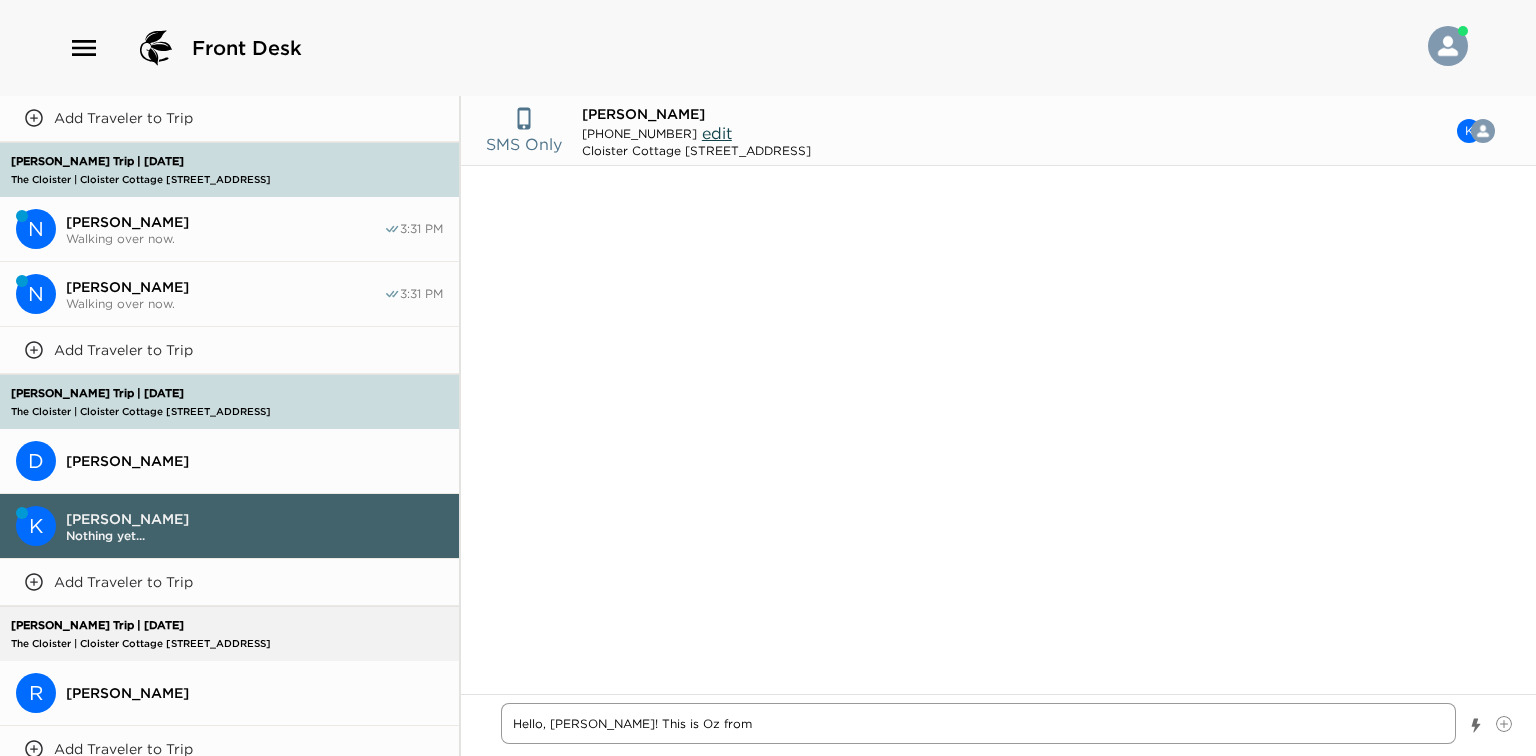 type on "x" 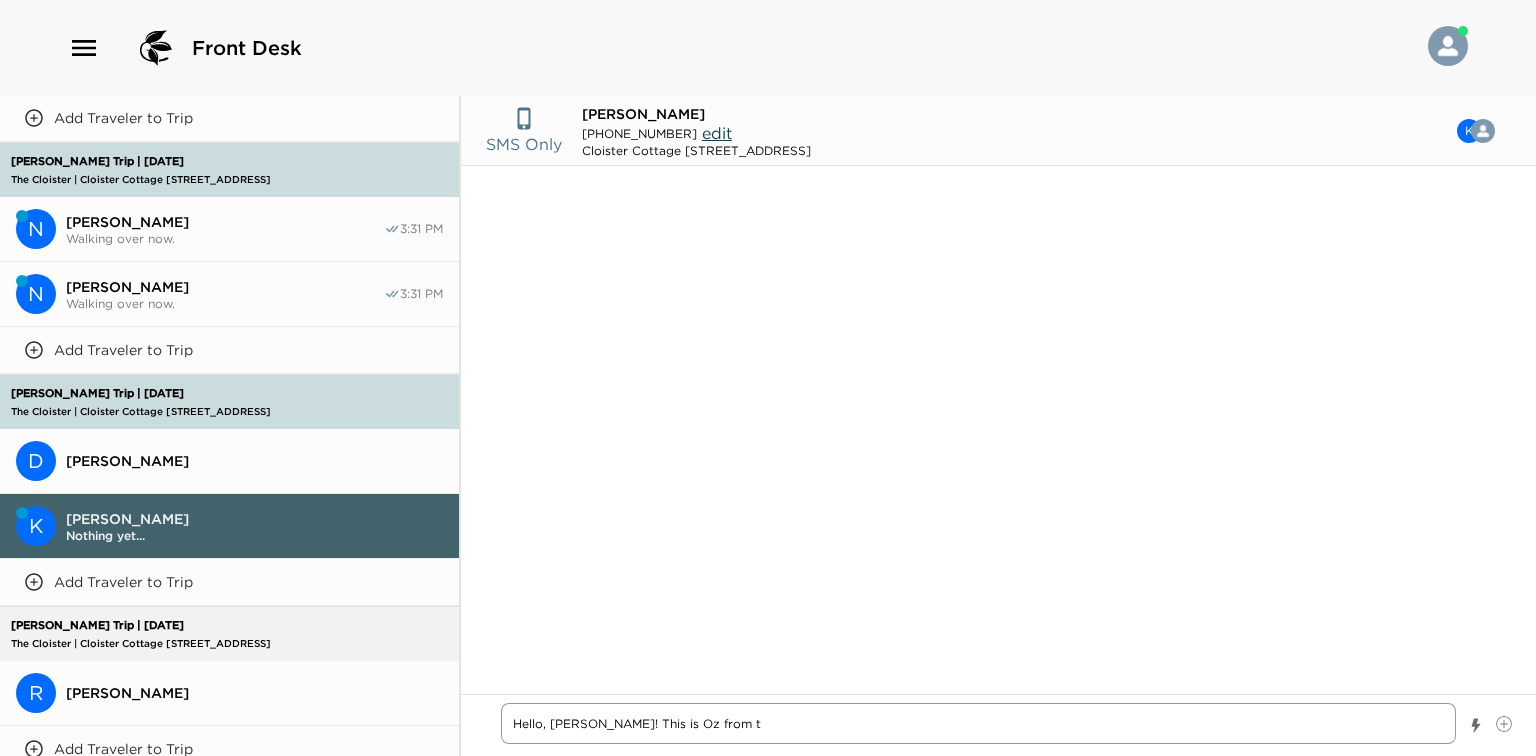 type on "x" 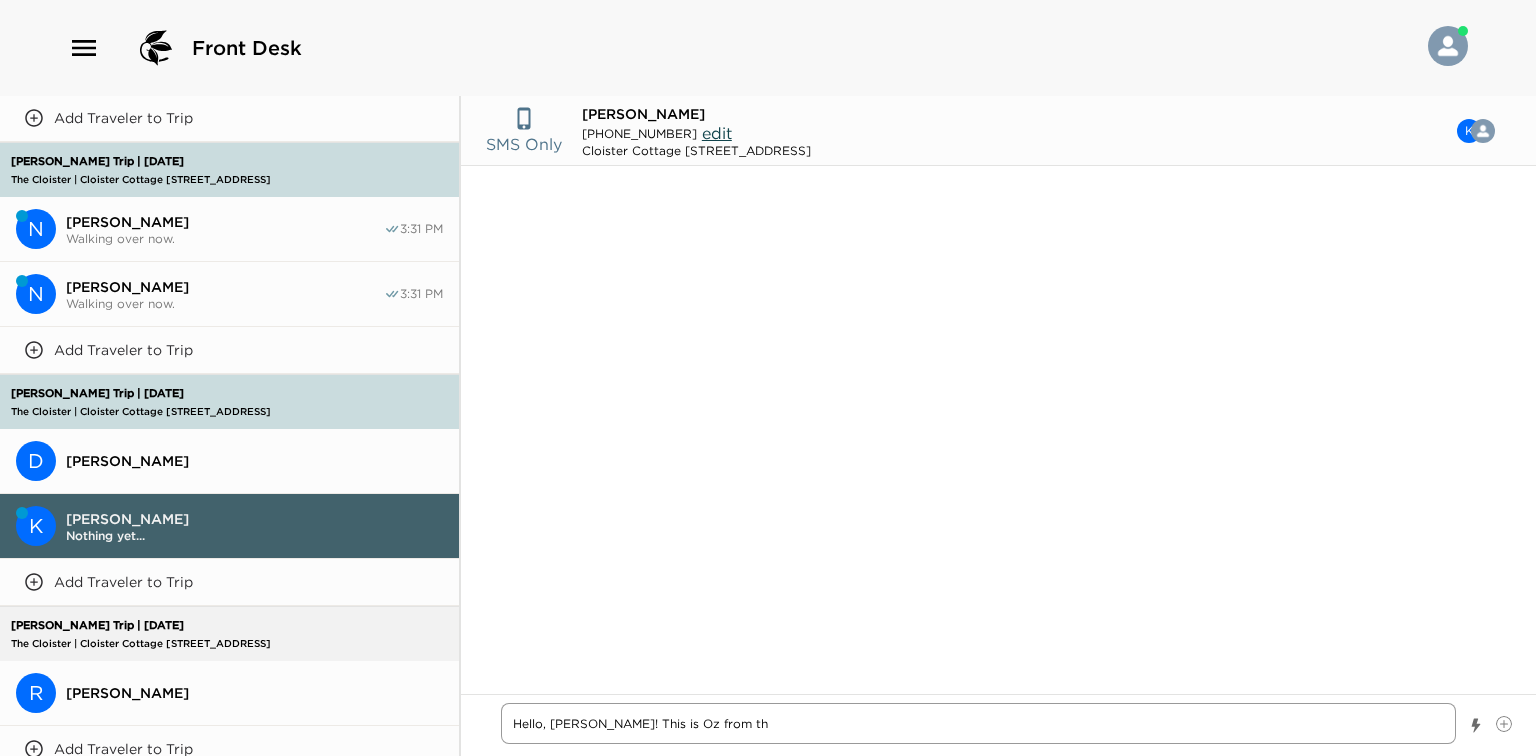 type on "x" 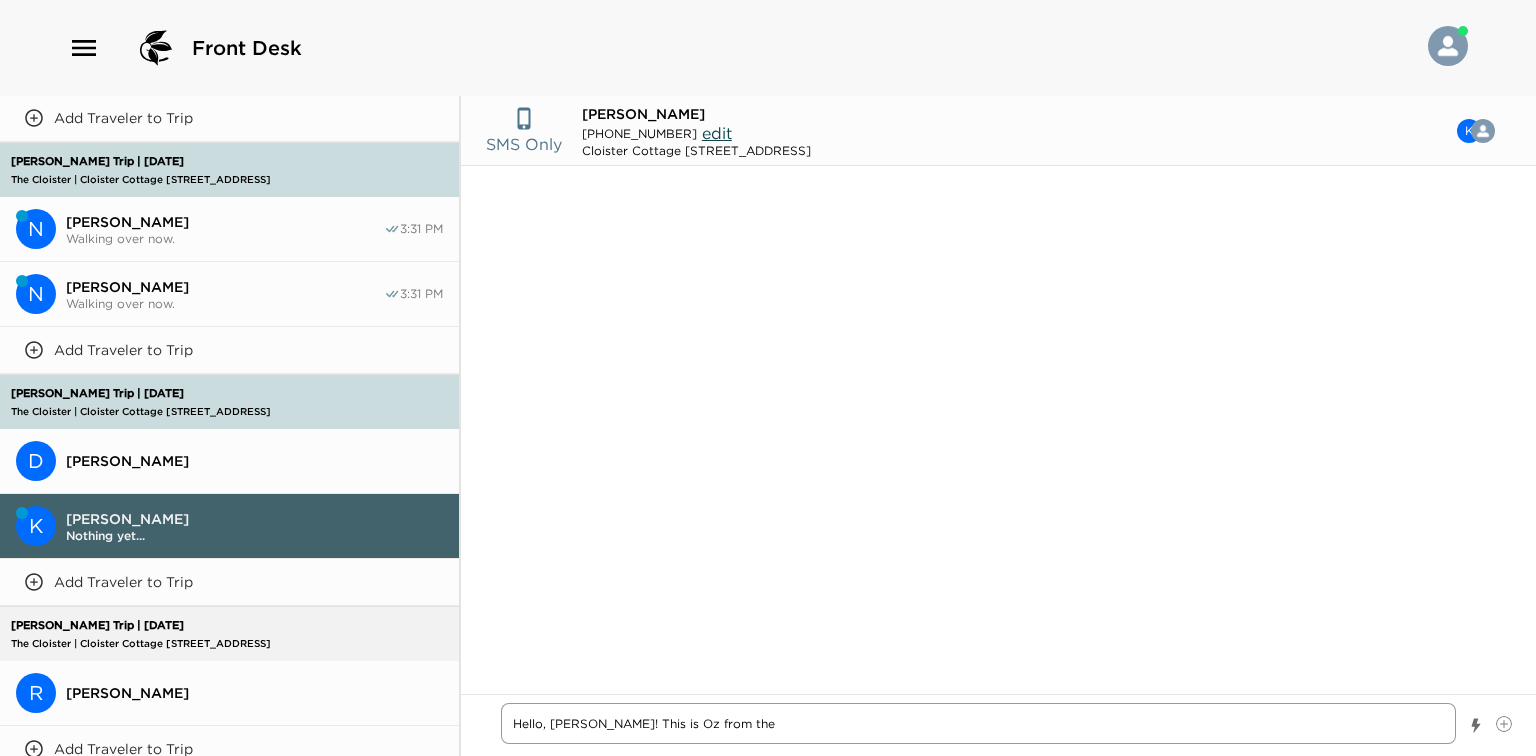 type on "x" 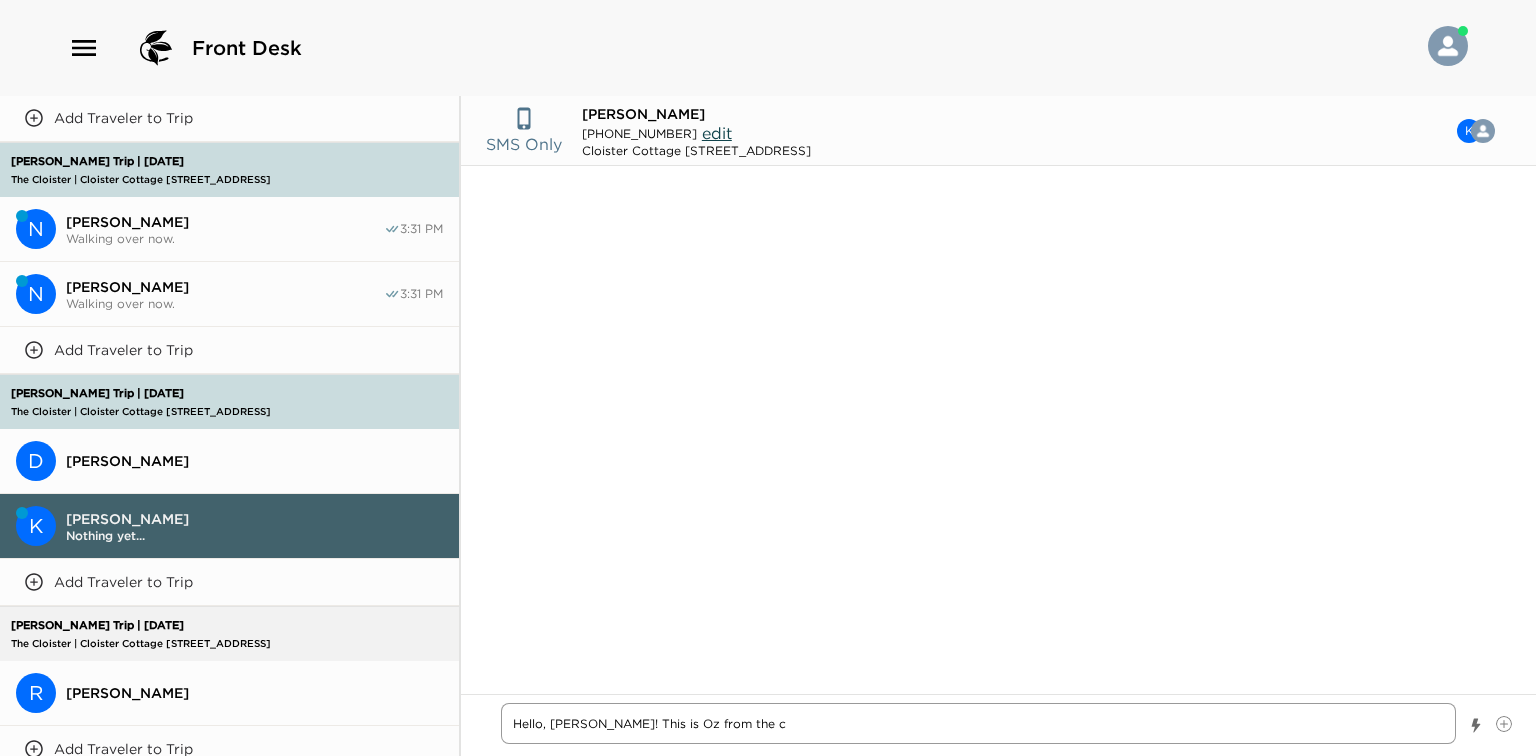type on "x" 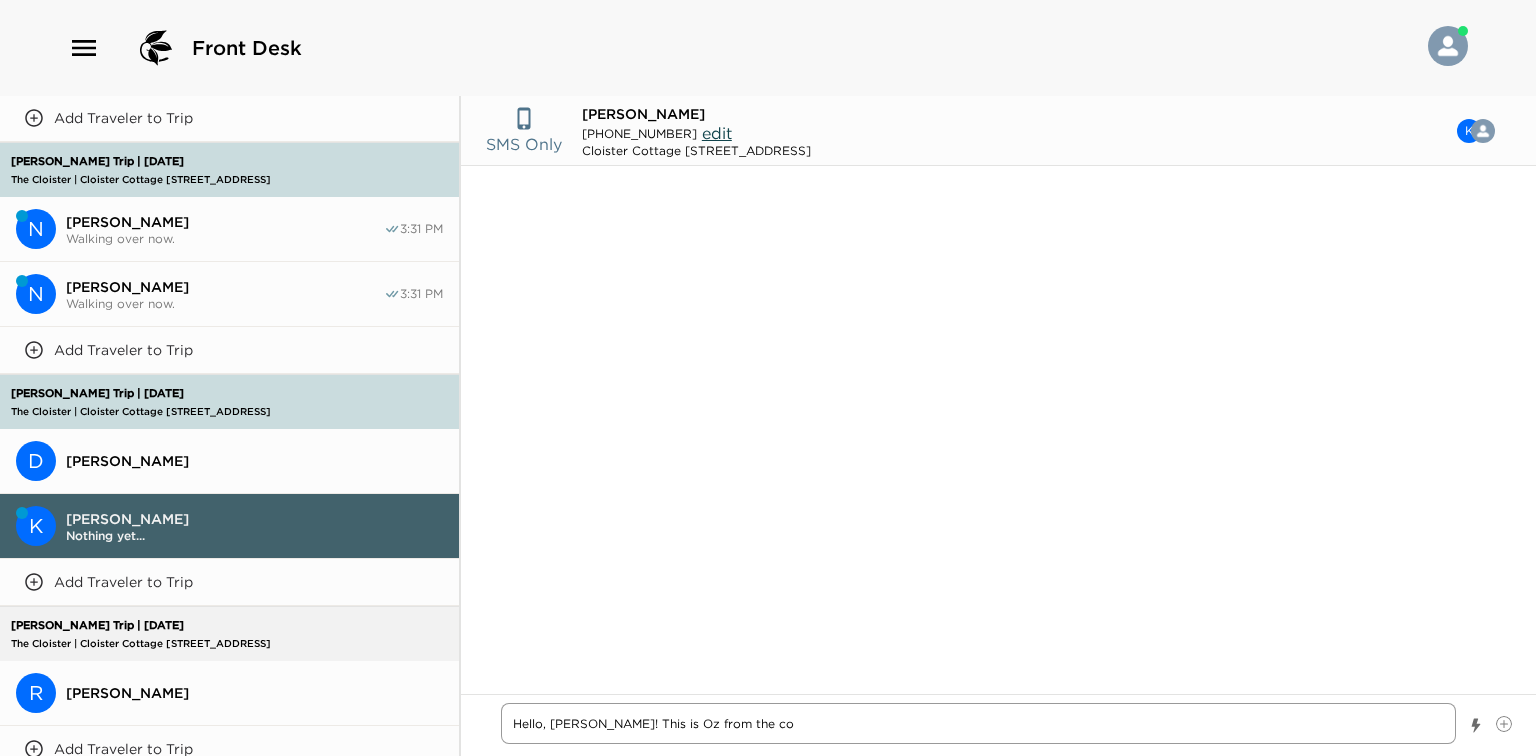 type on "x" 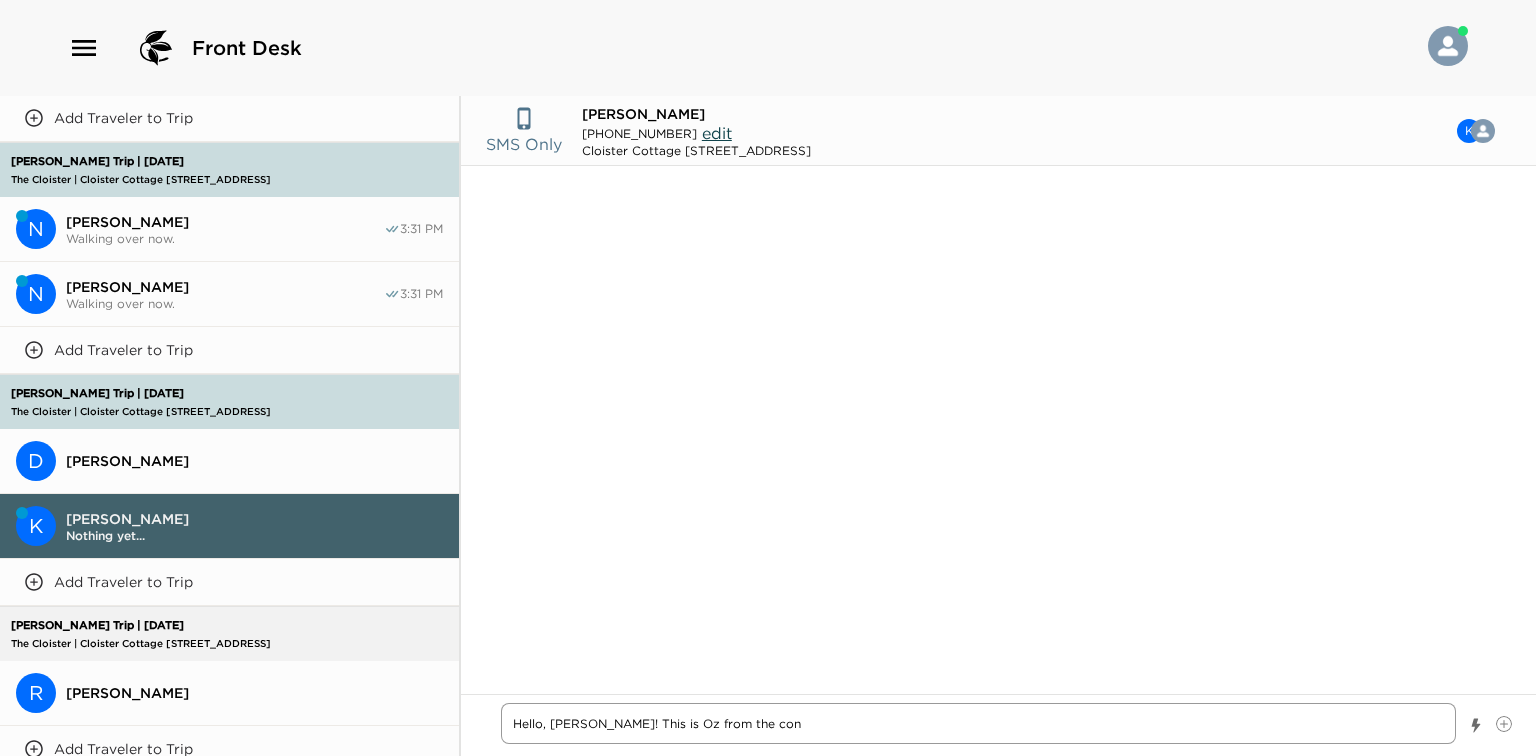 type on "x" 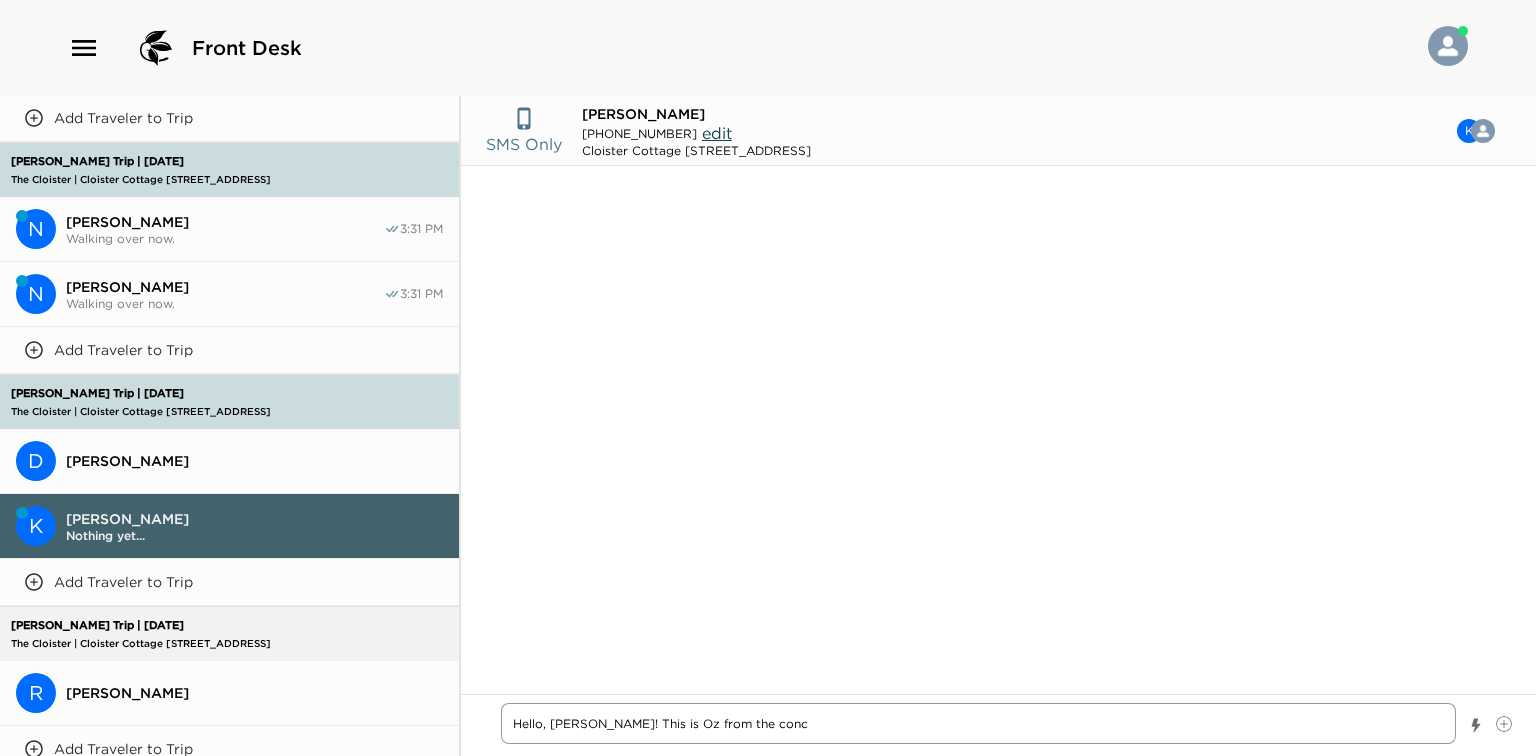 type on "x" 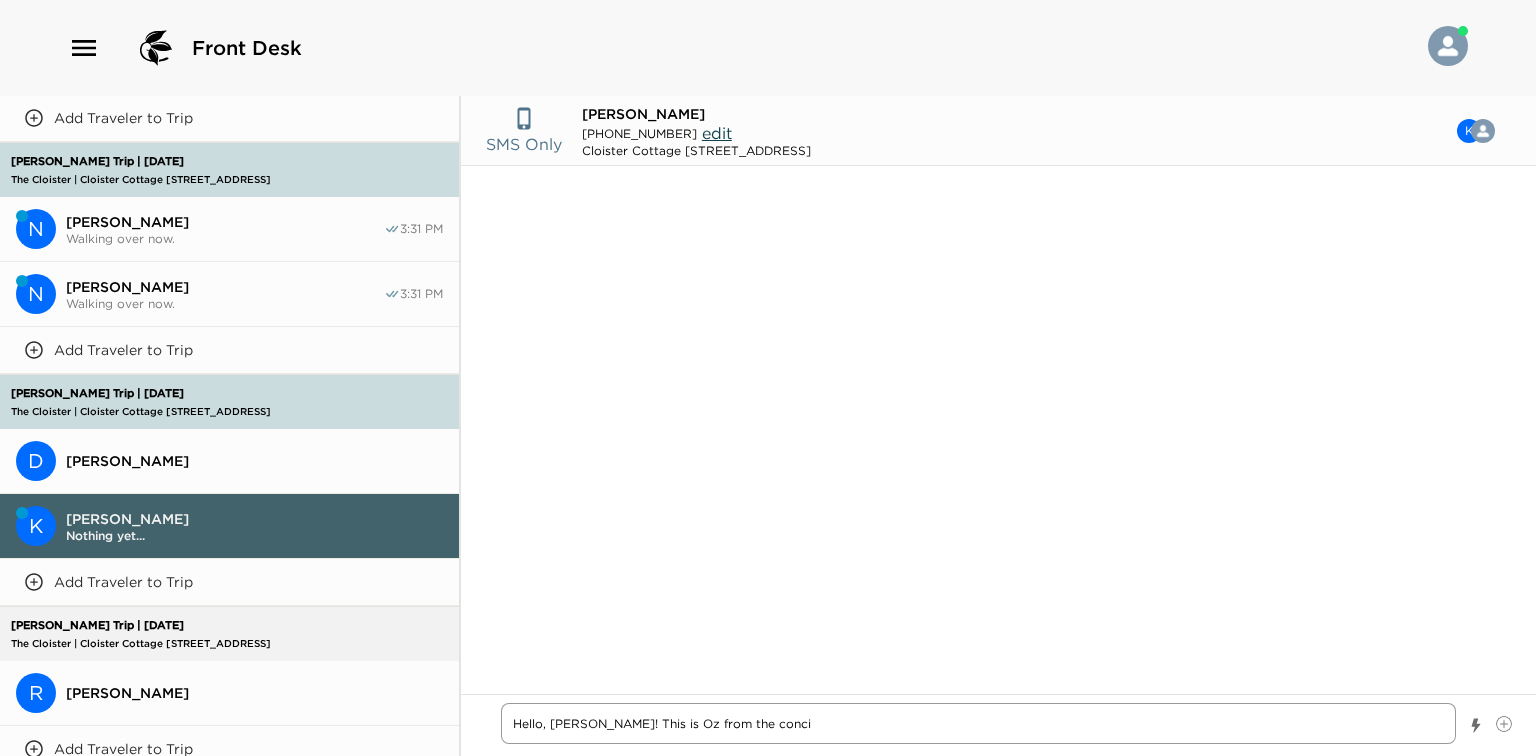type on "x" 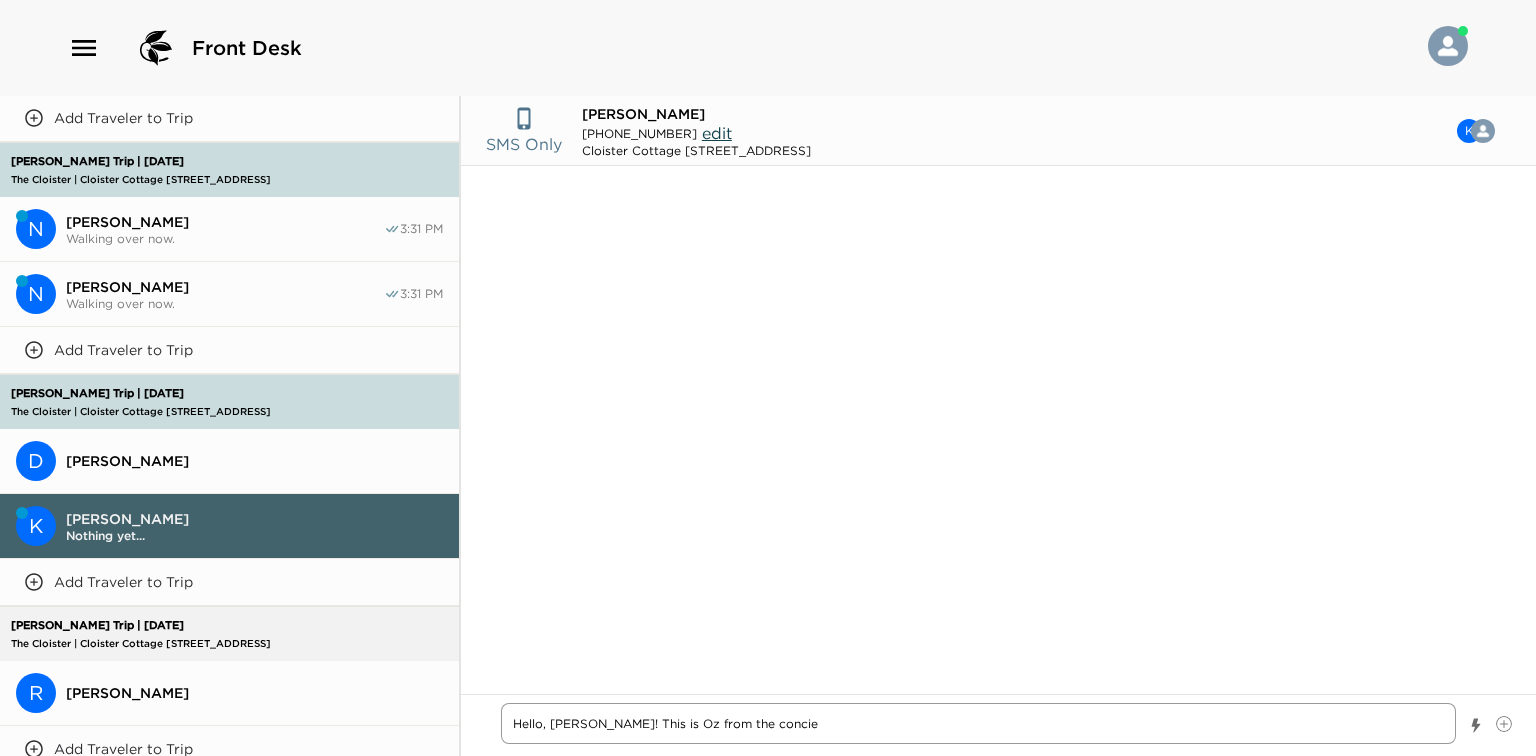 type on "x" 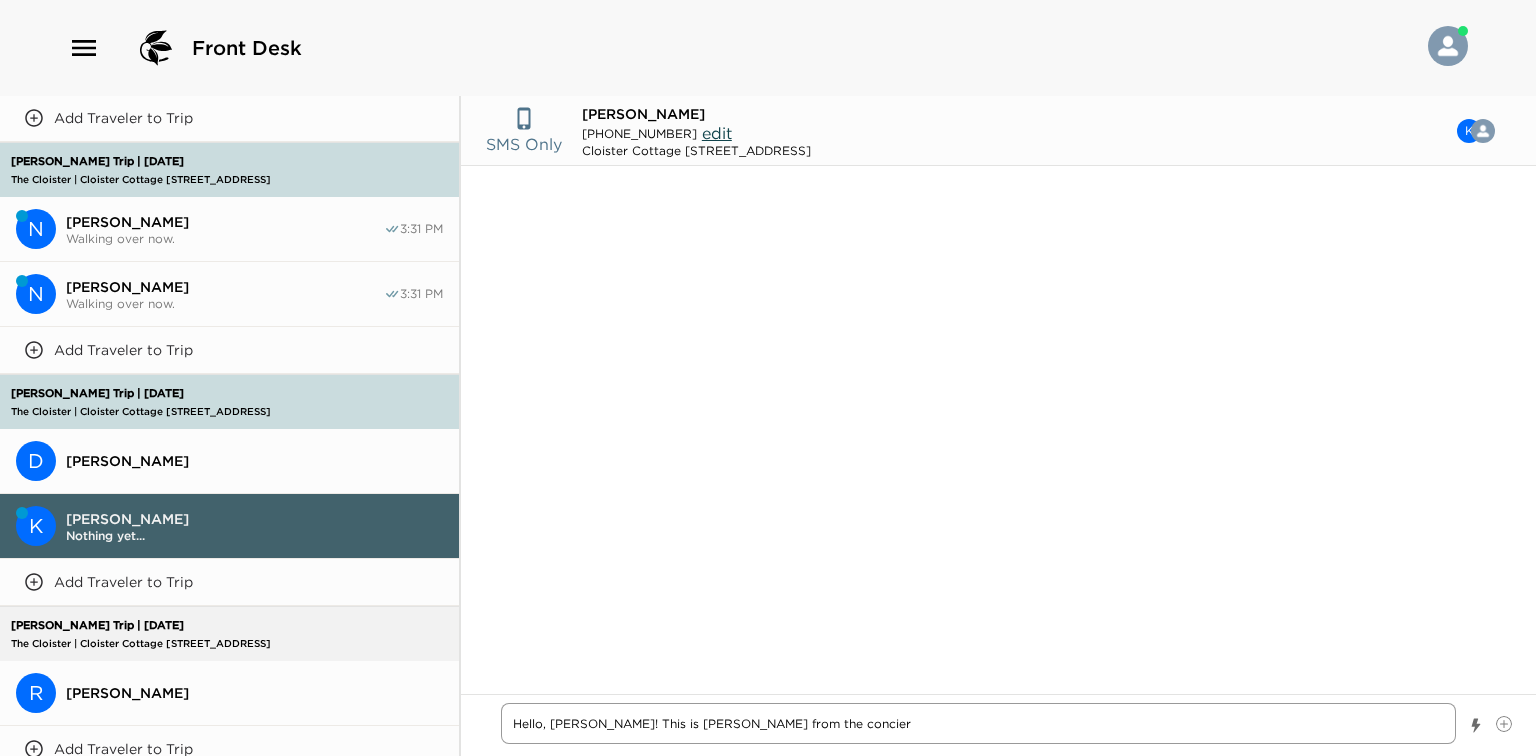 type on "x" 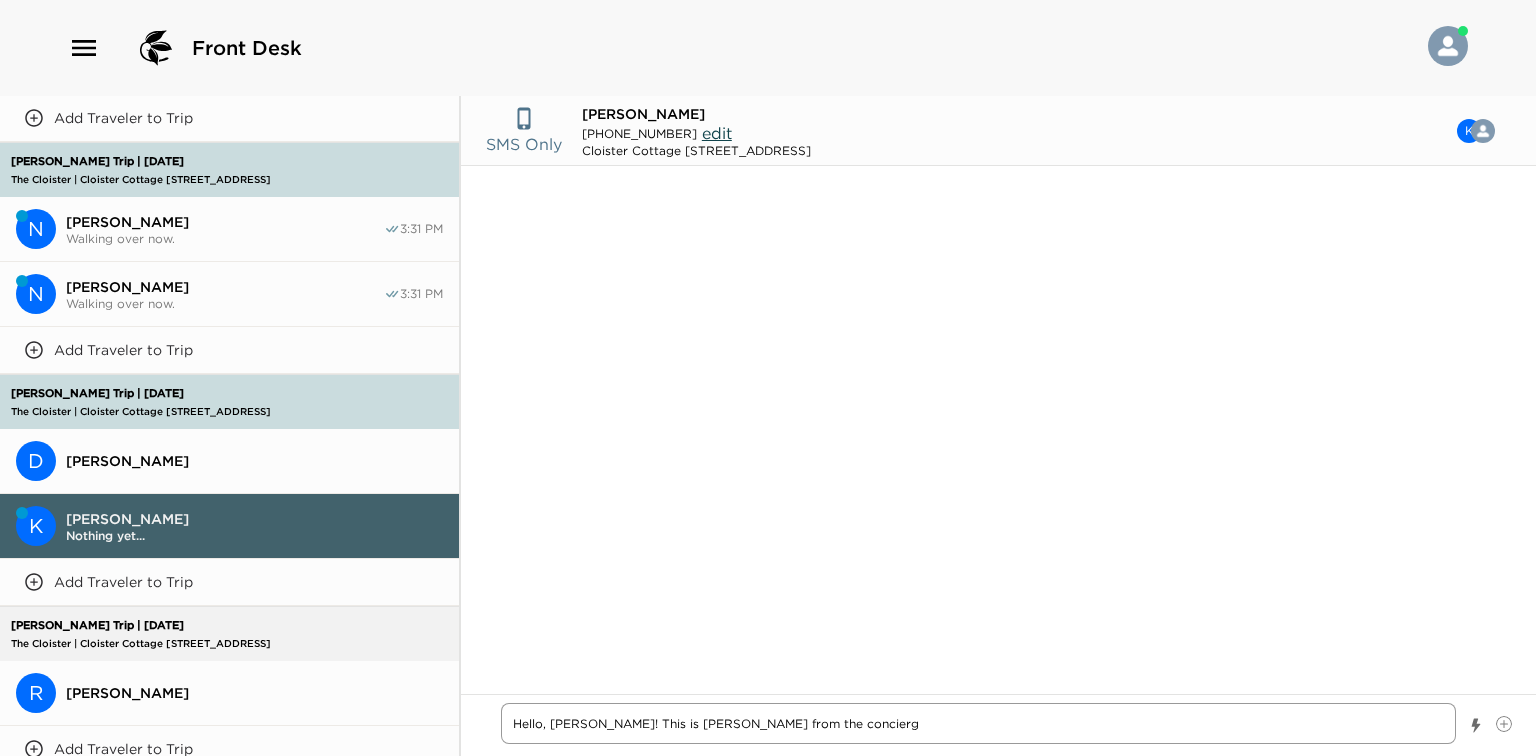 type on "x" 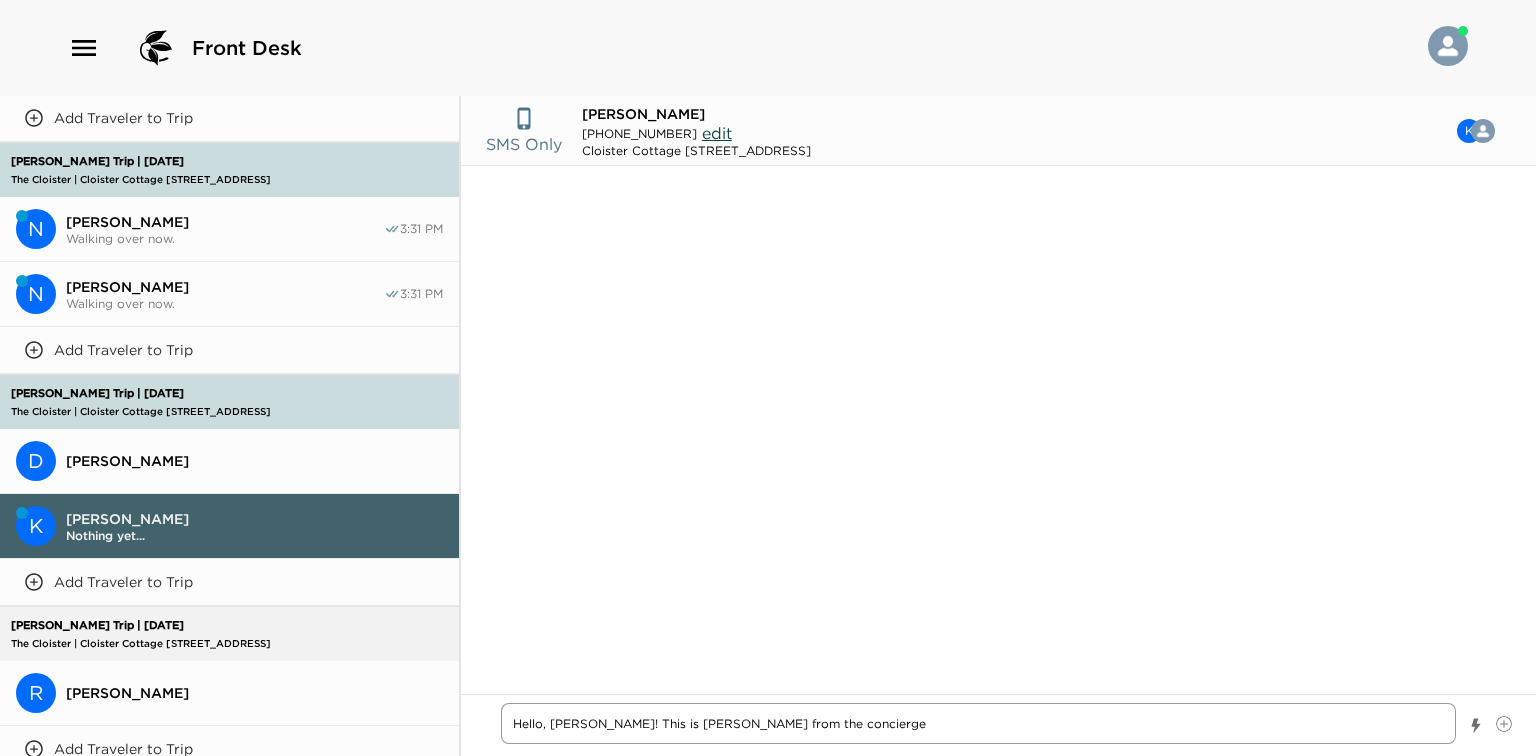 type on "Hello, [PERSON_NAME]! This is [PERSON_NAME] from the concierge" 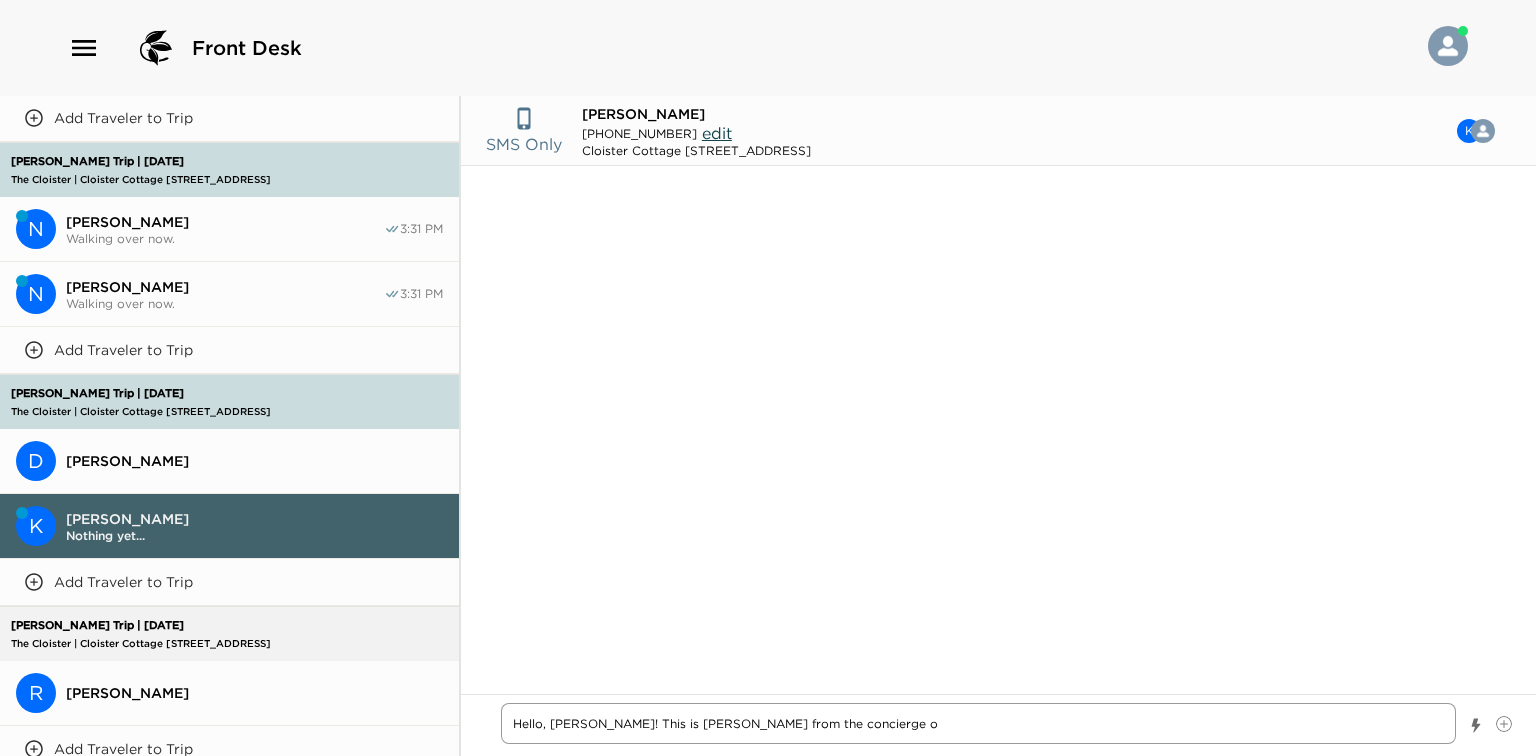 type on "x" 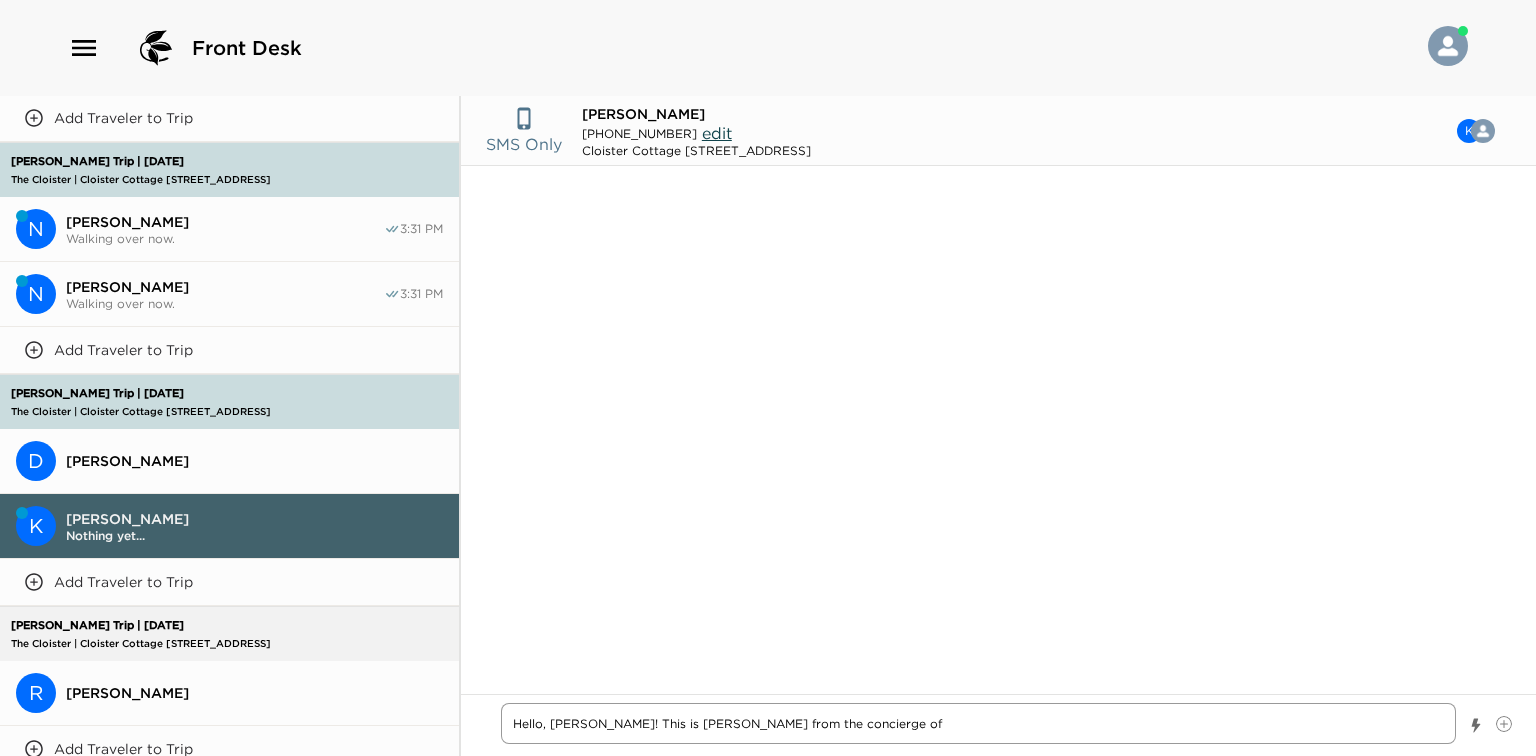 type on "x" 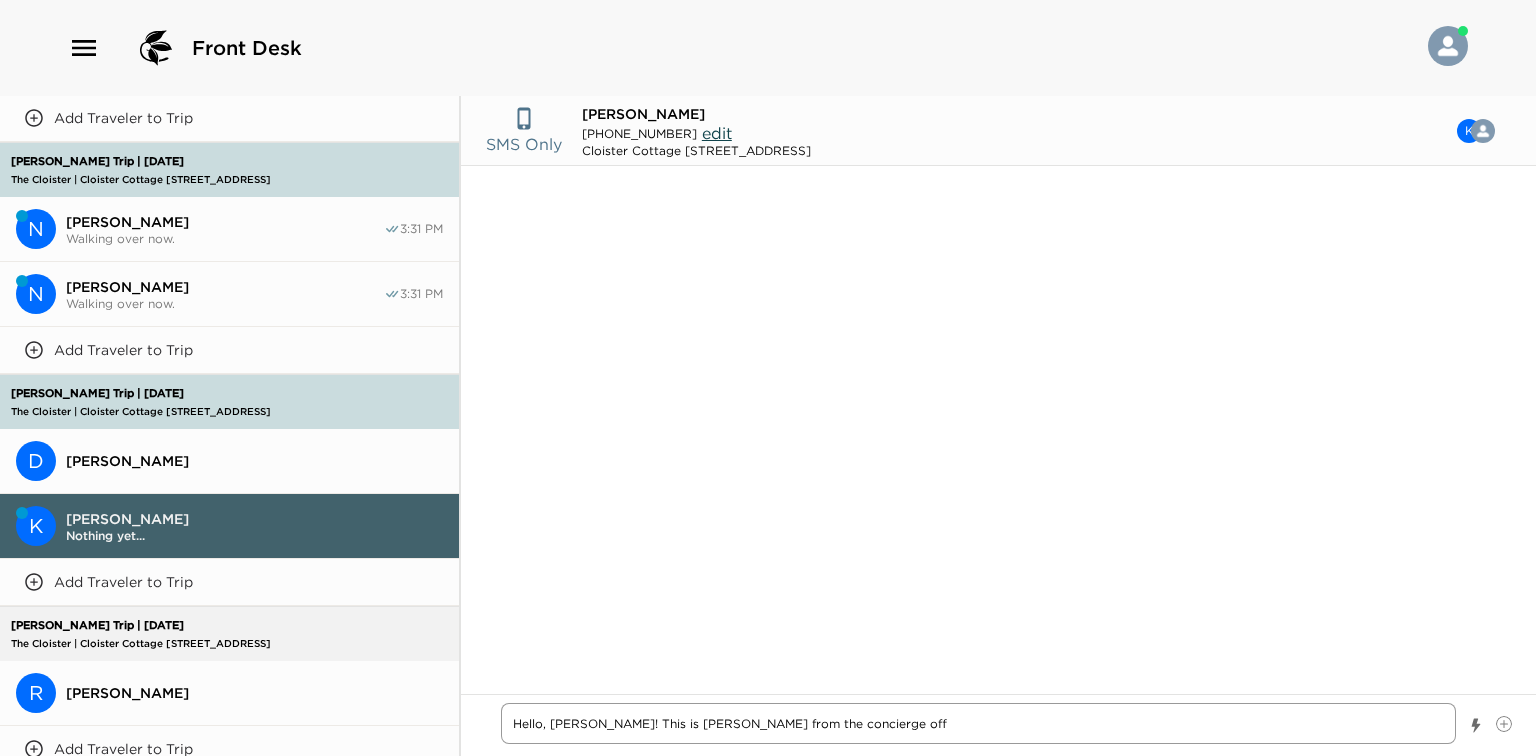 type on "x" 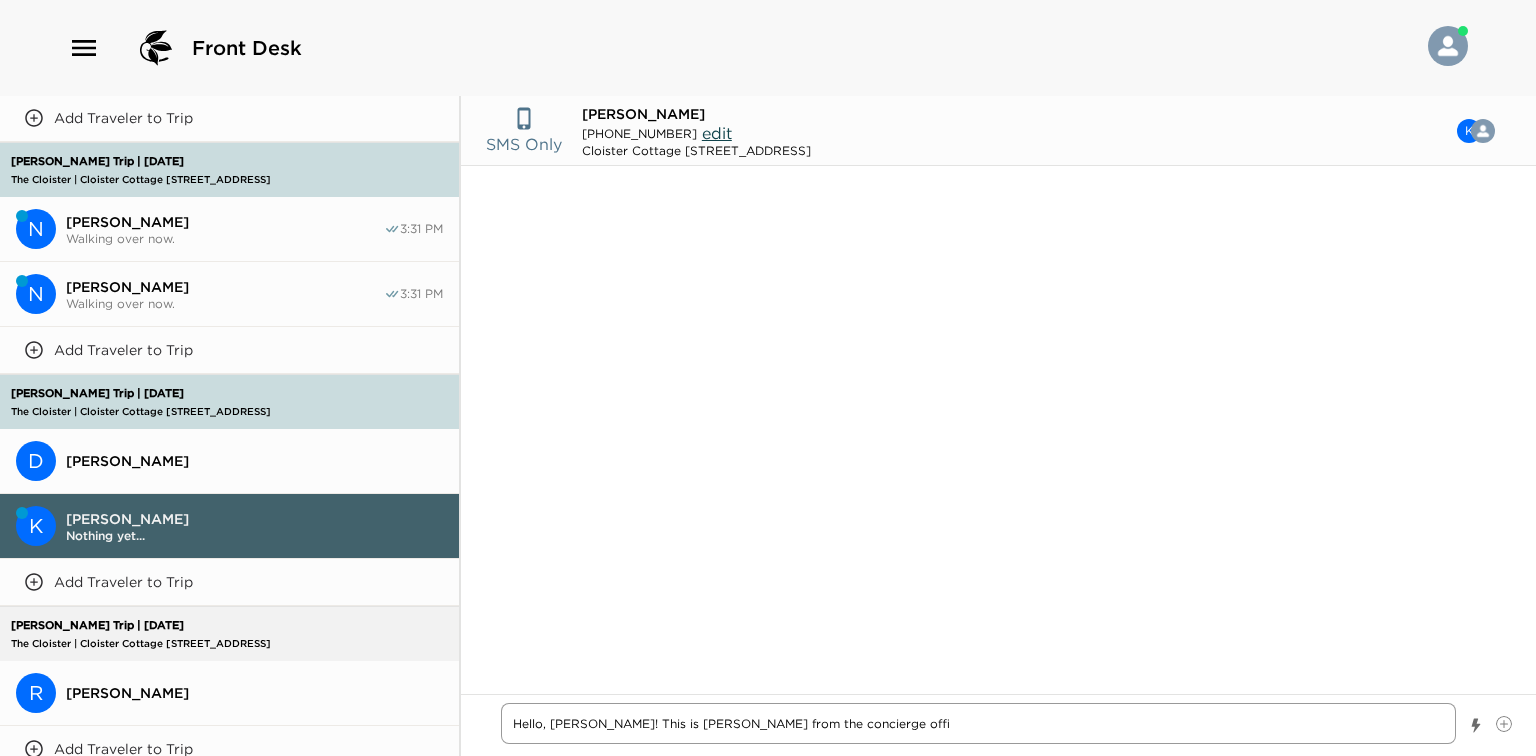 type on "x" 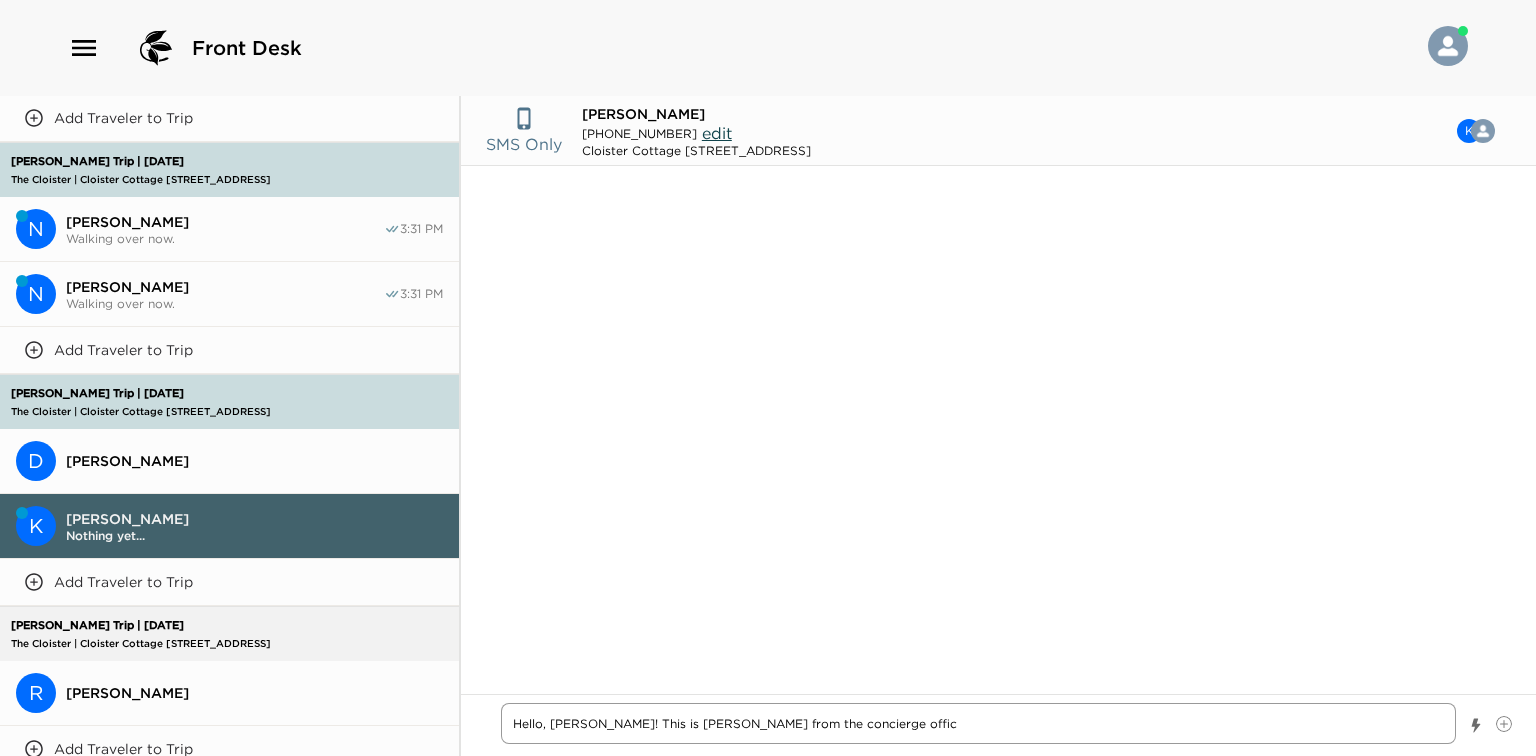 type on "x" 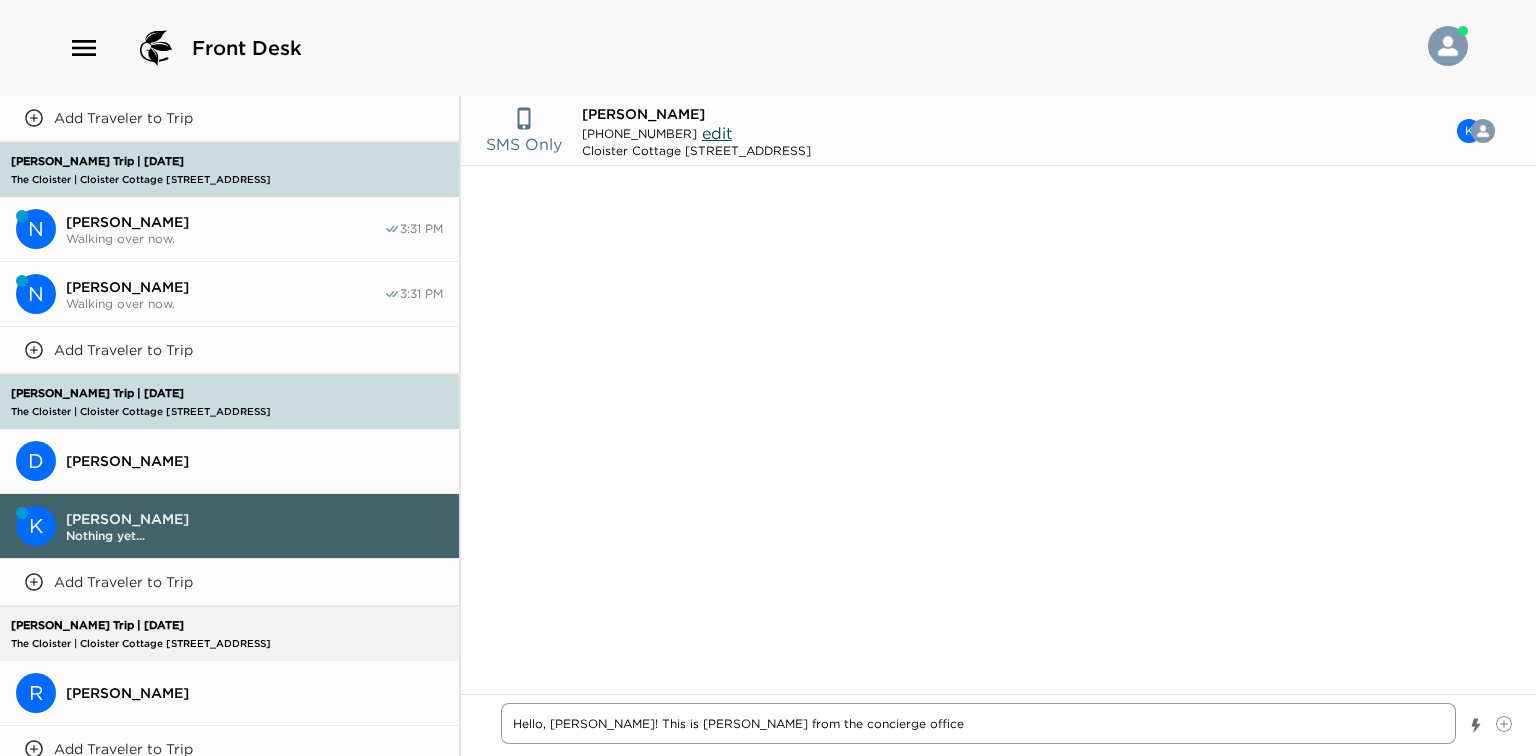 type on "x" 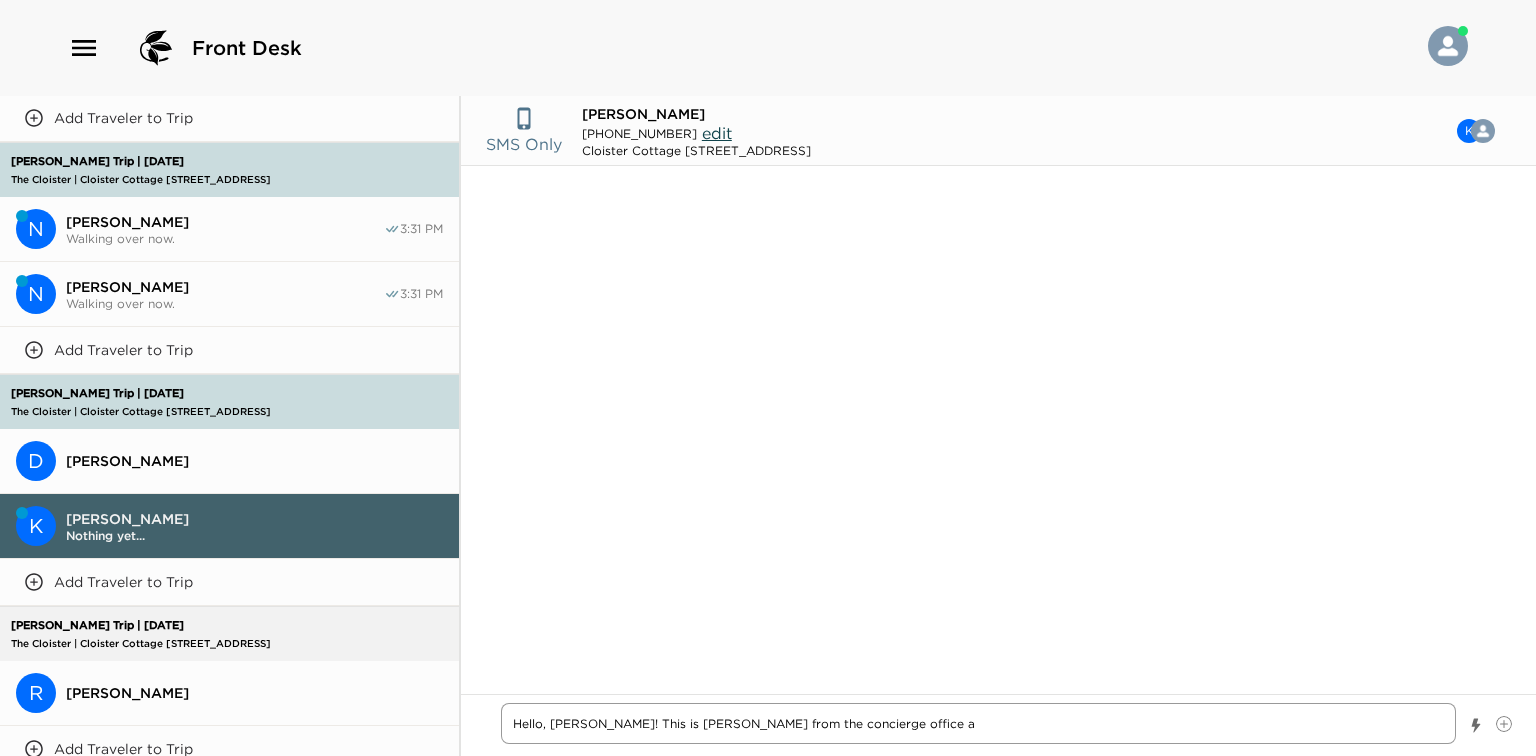type on "x" 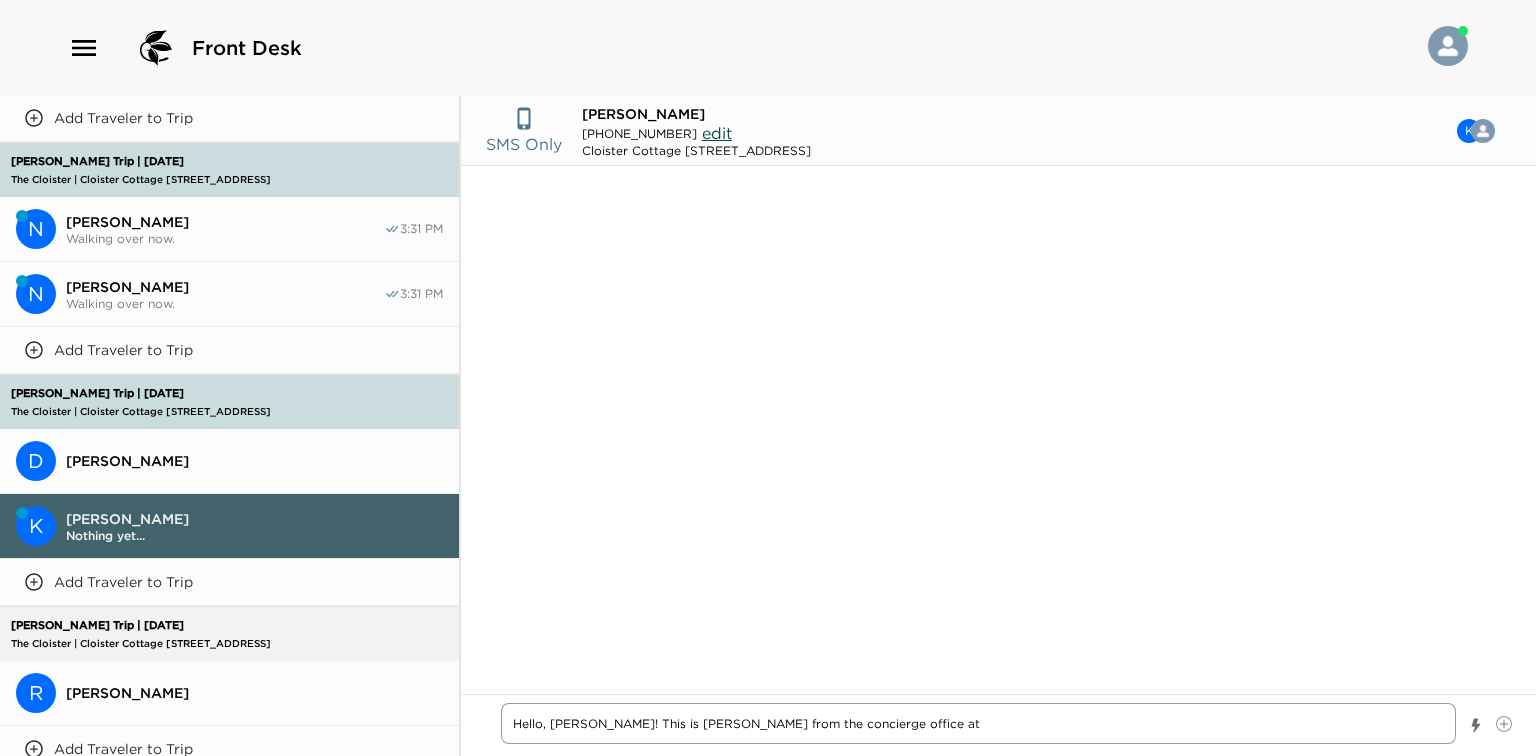 type on "x" 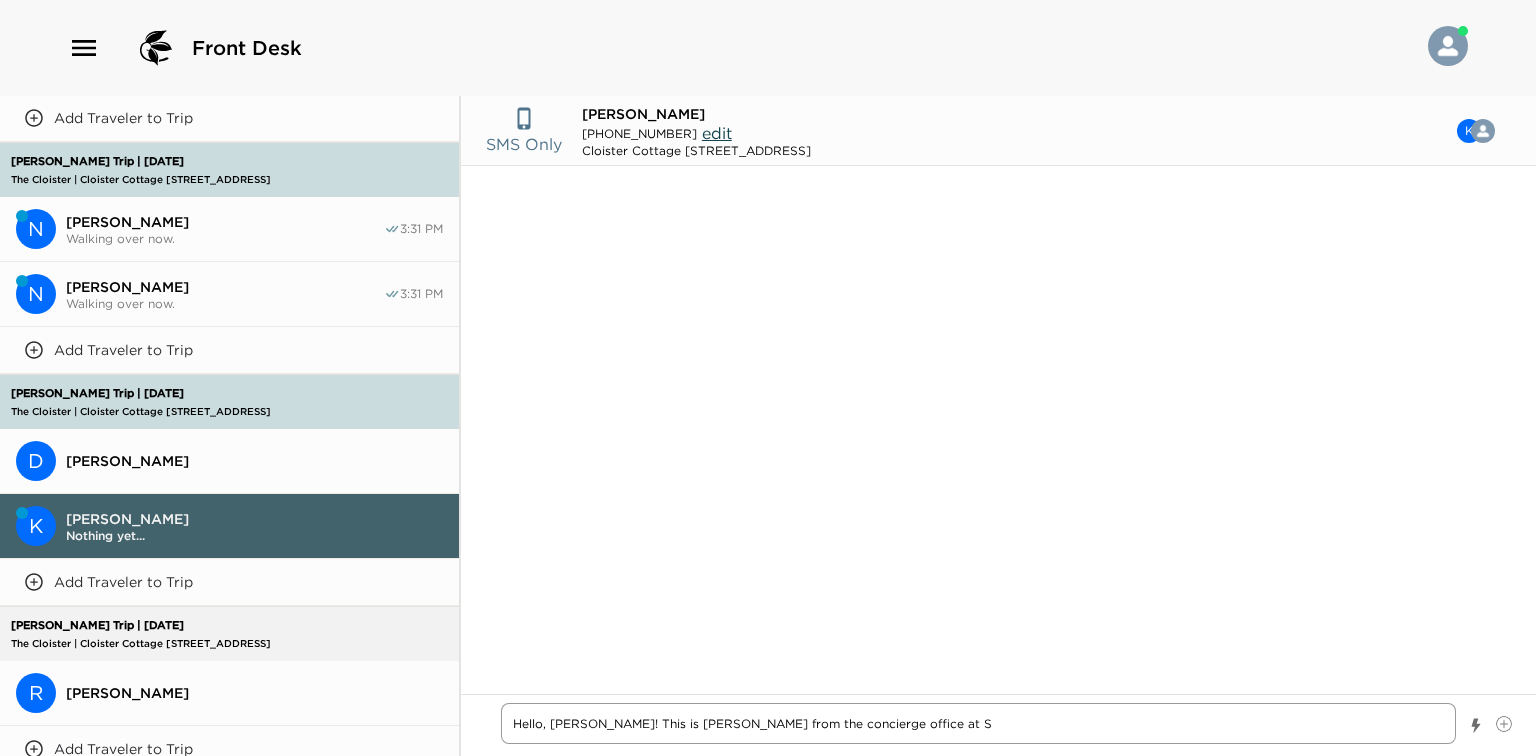 type on "x" 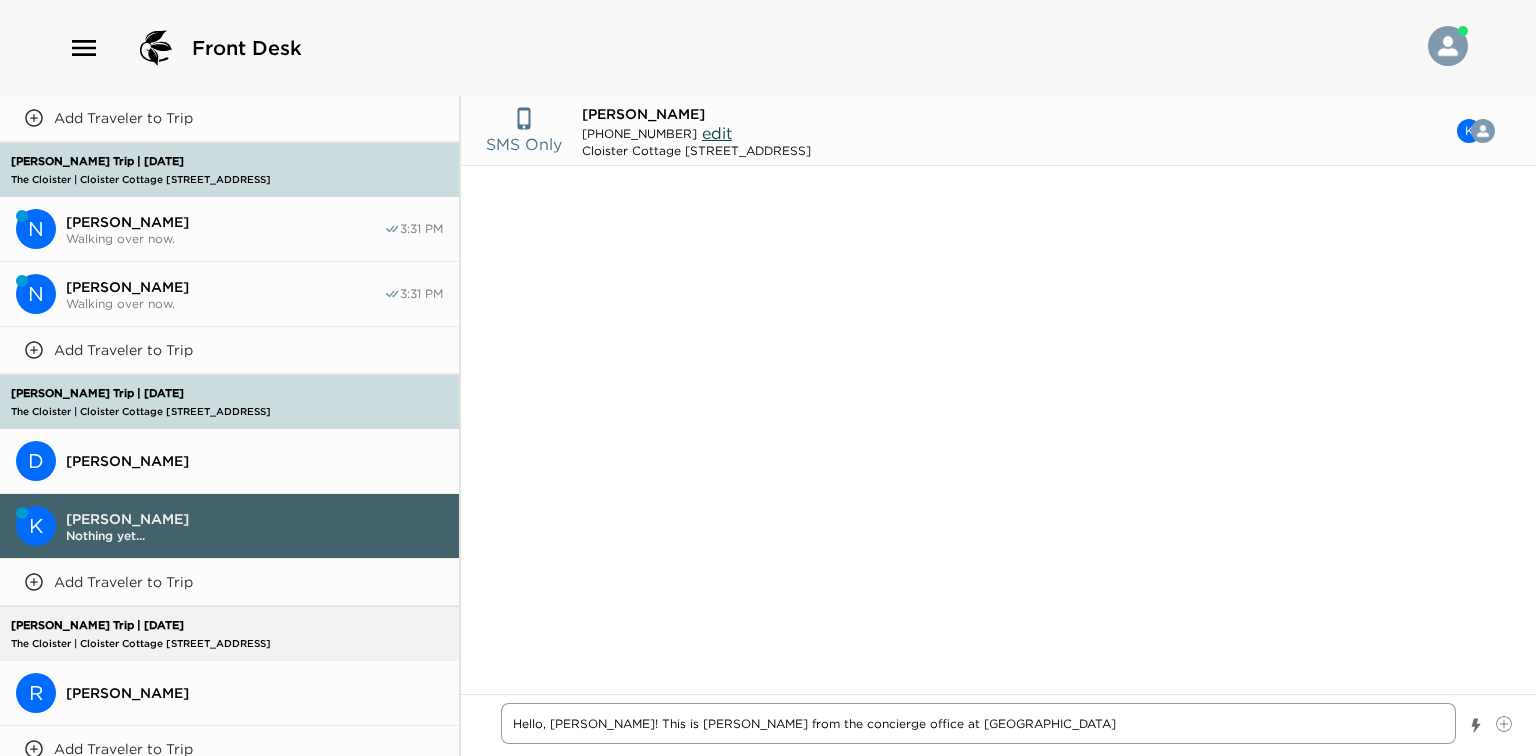 type on "x" 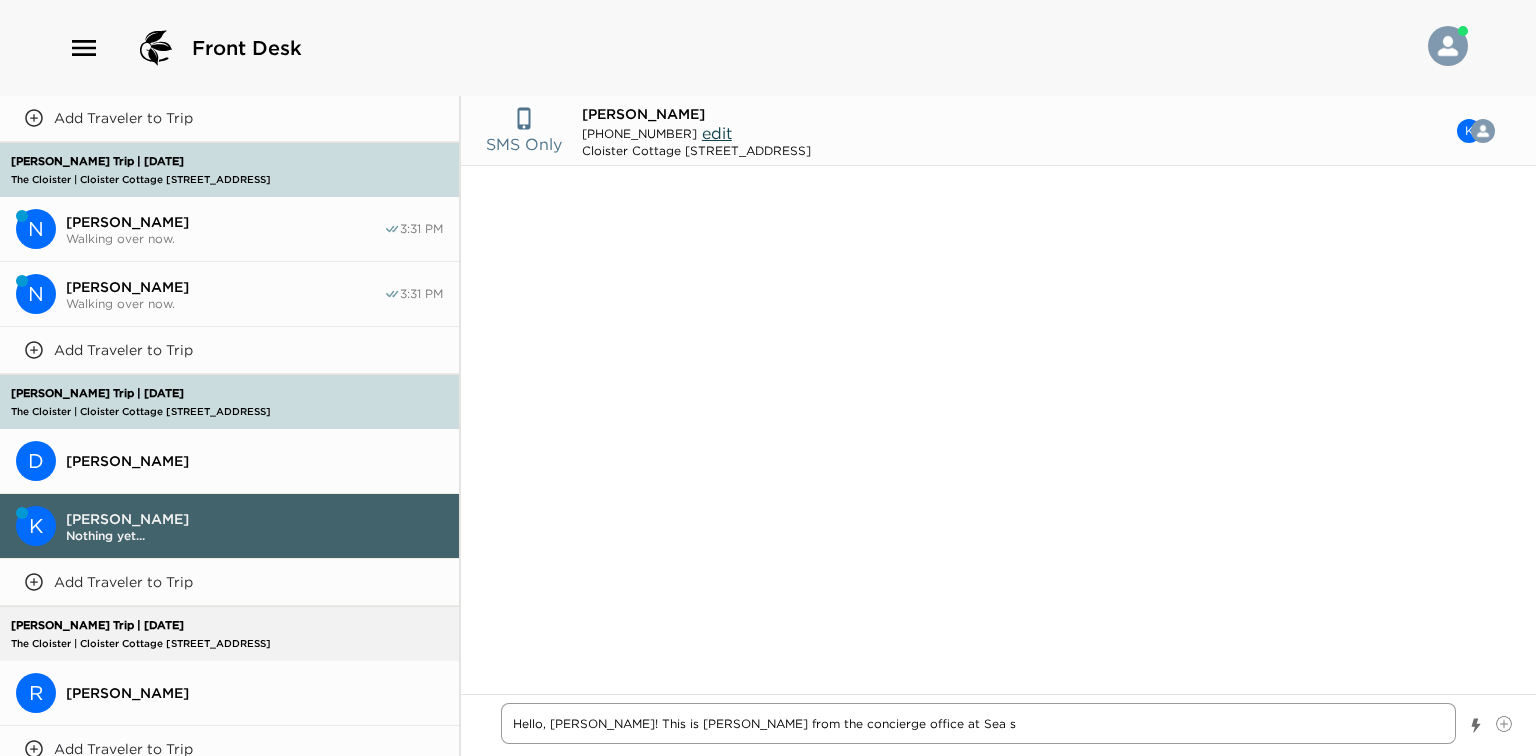 type on "x" 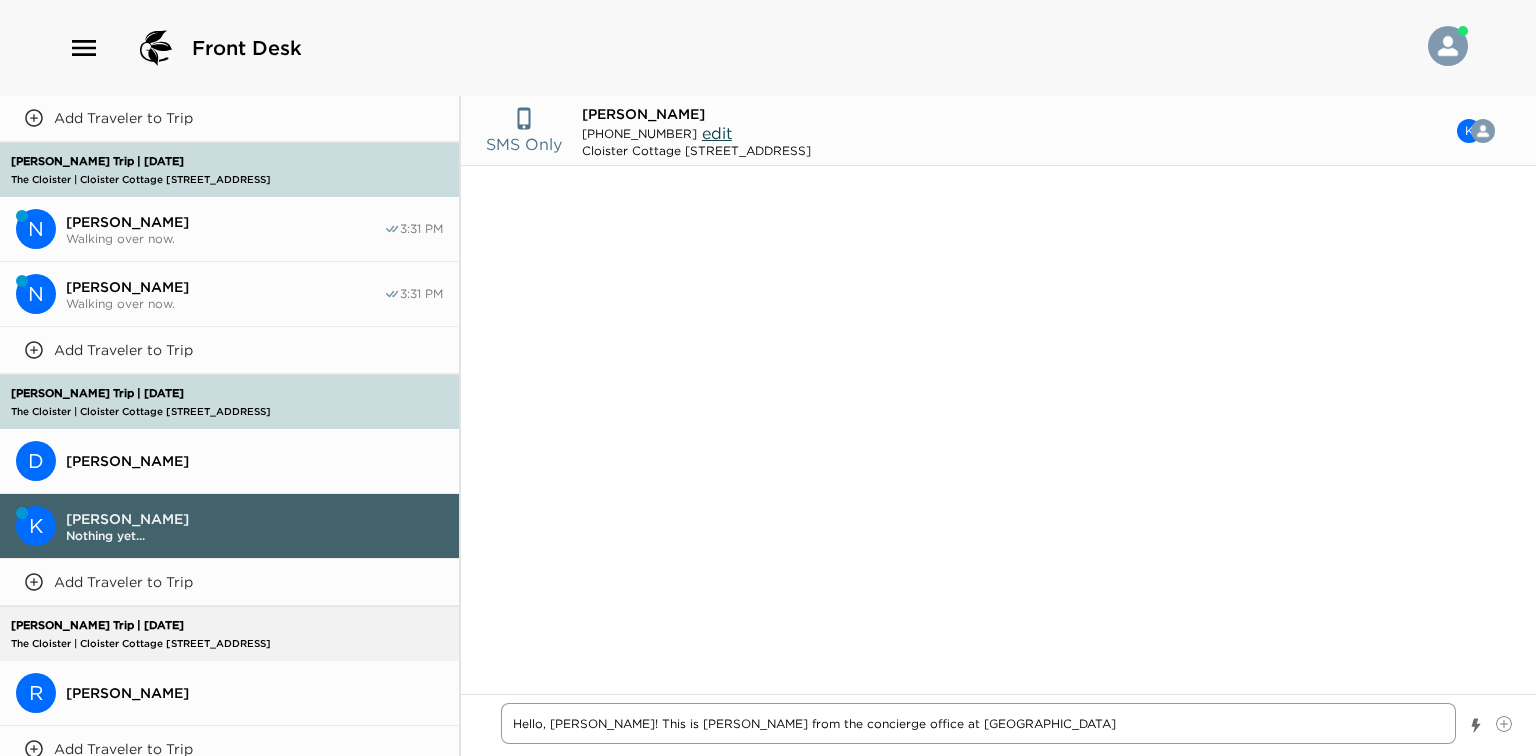type on "x" 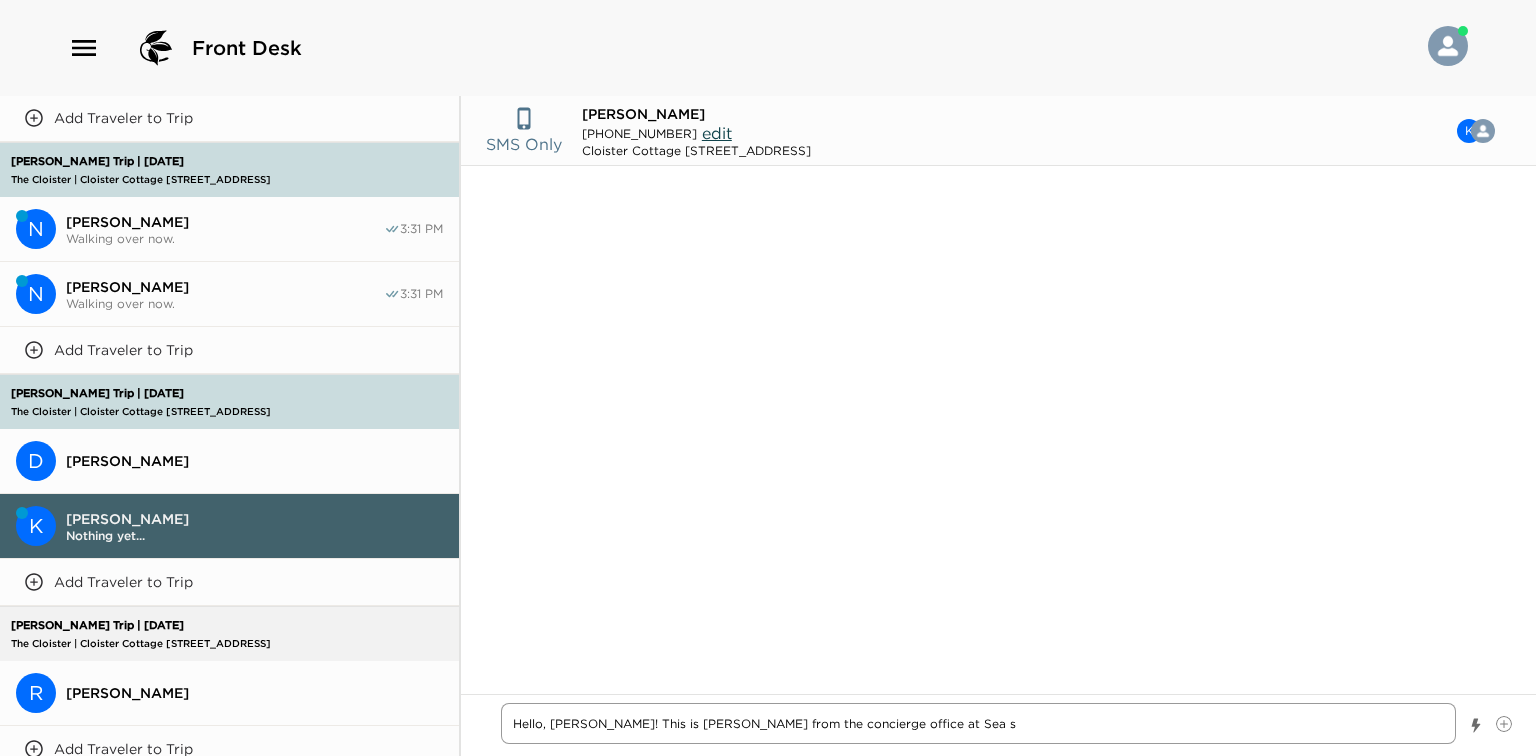 type on "x" 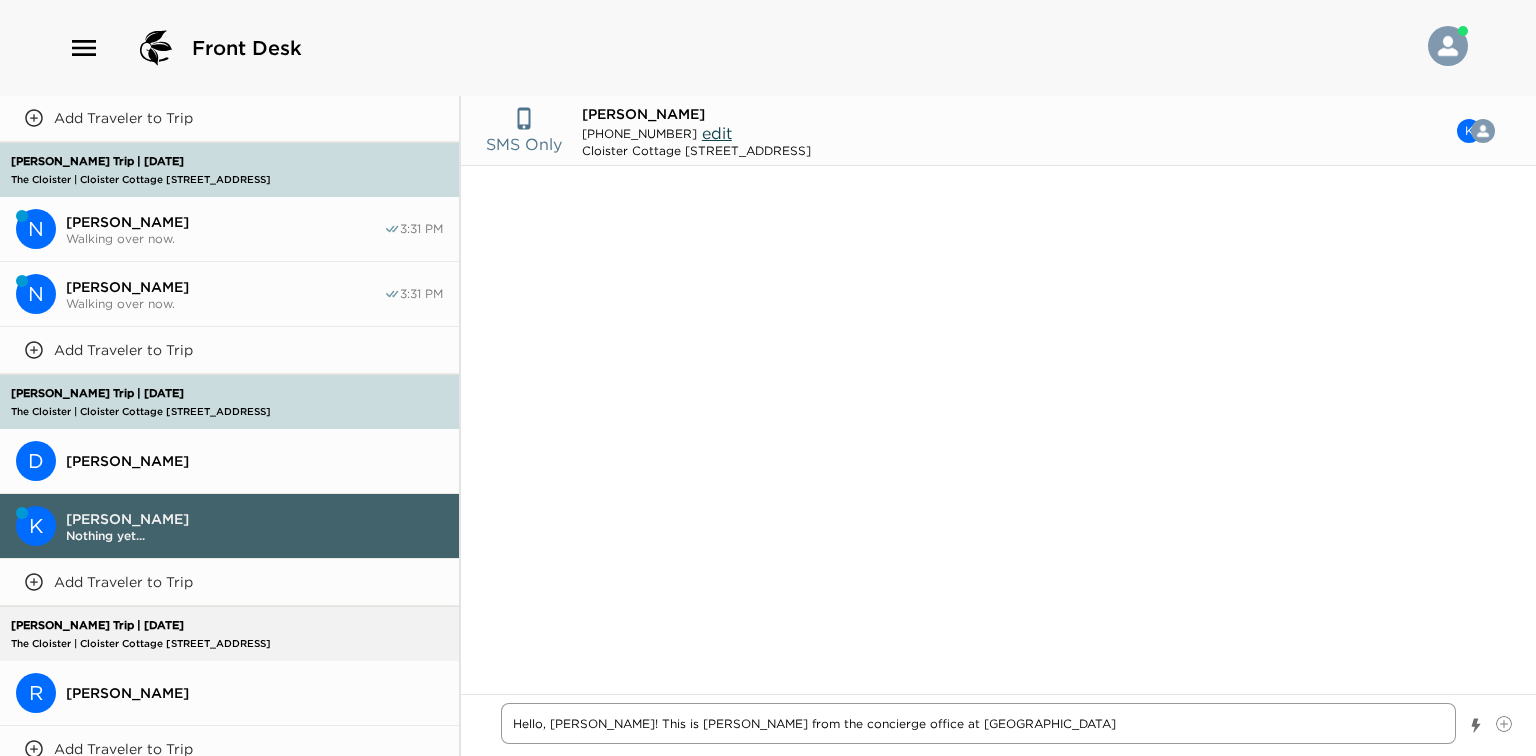 type on "x" 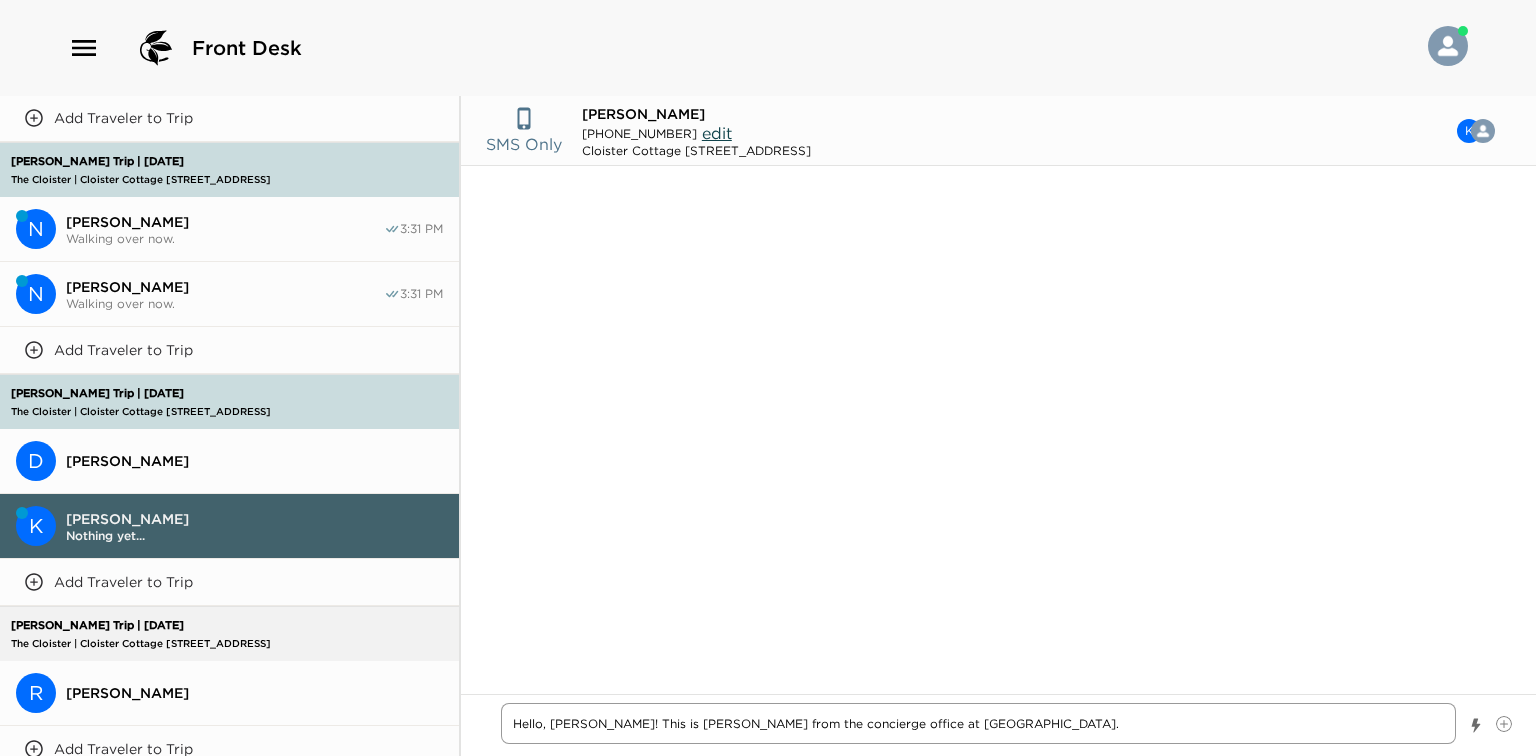 type on "x" 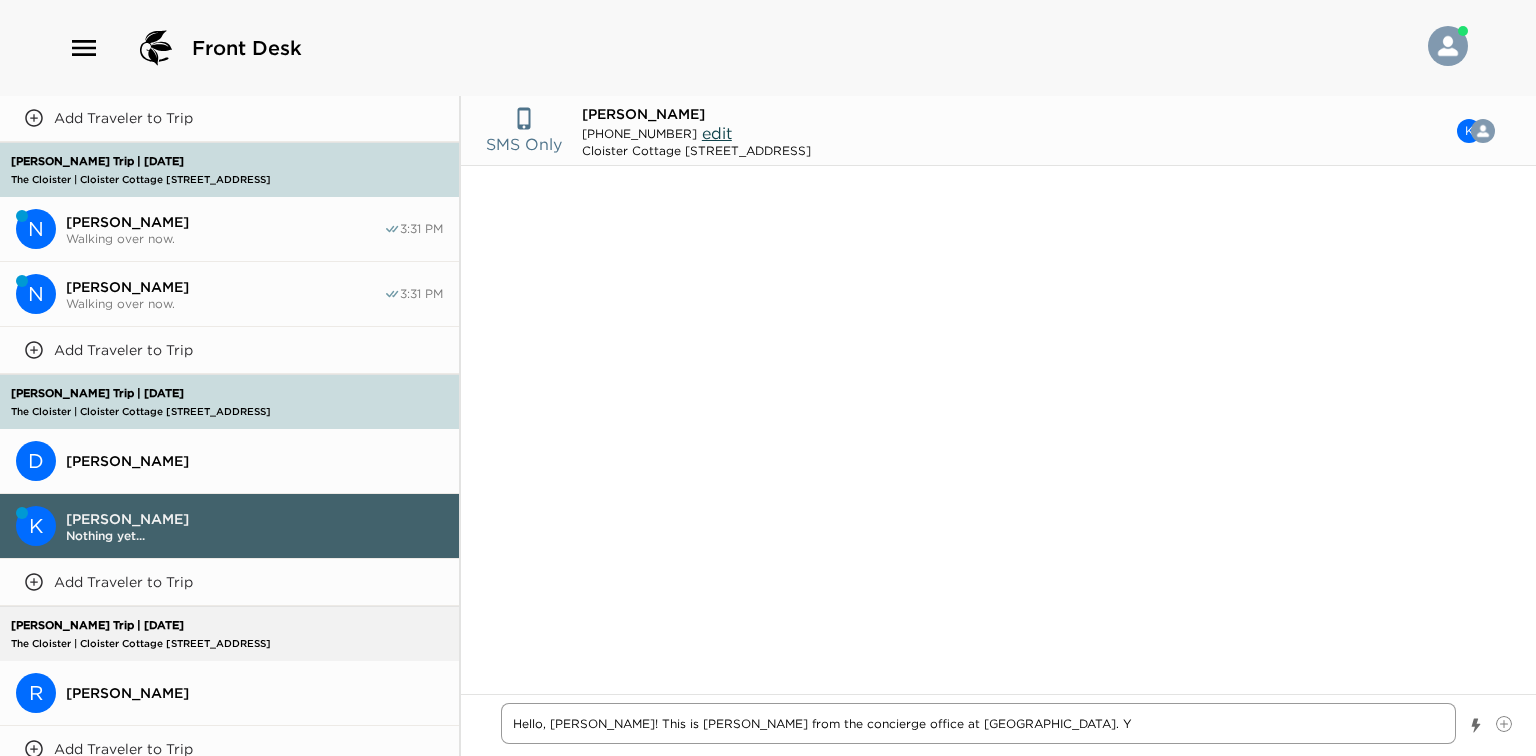 type on "x" 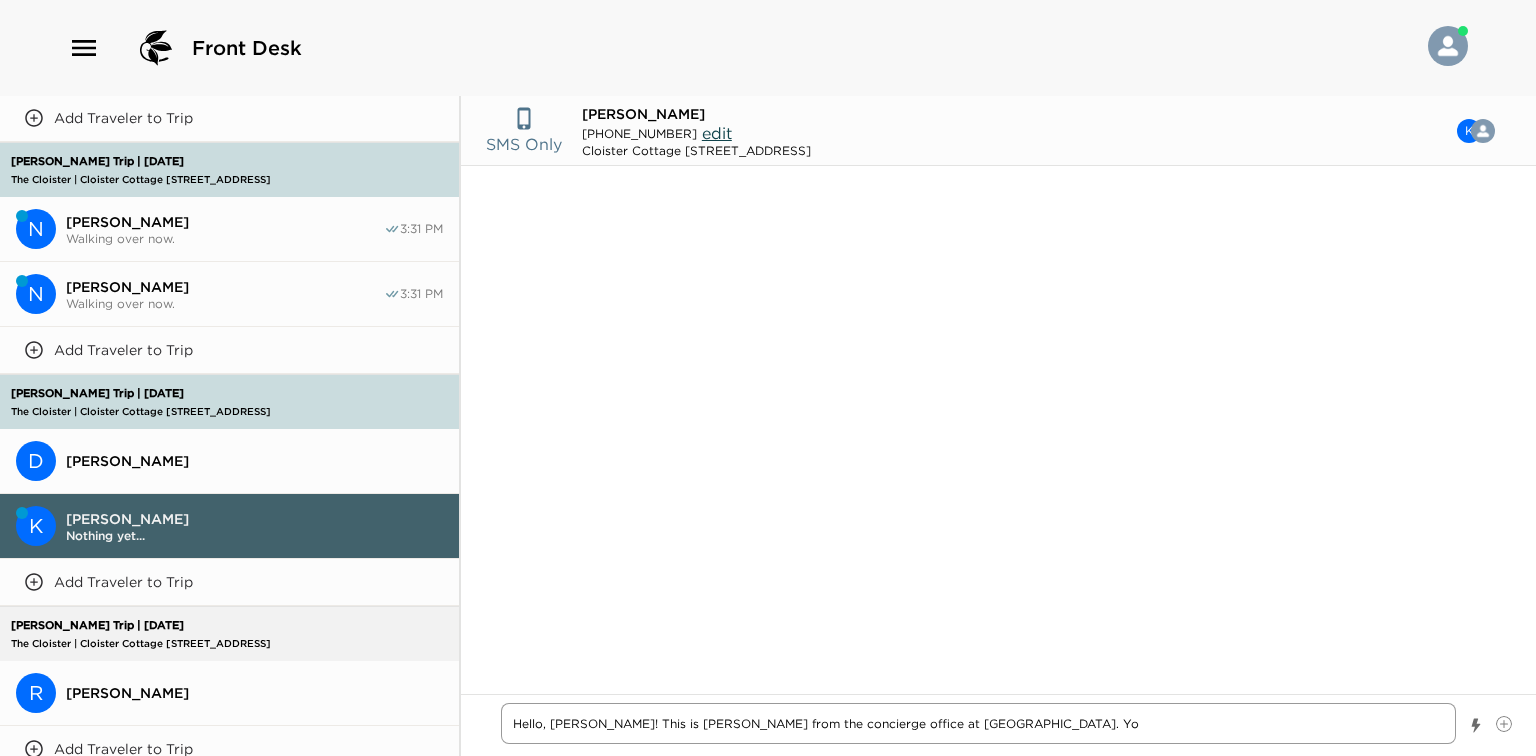 type on "x" 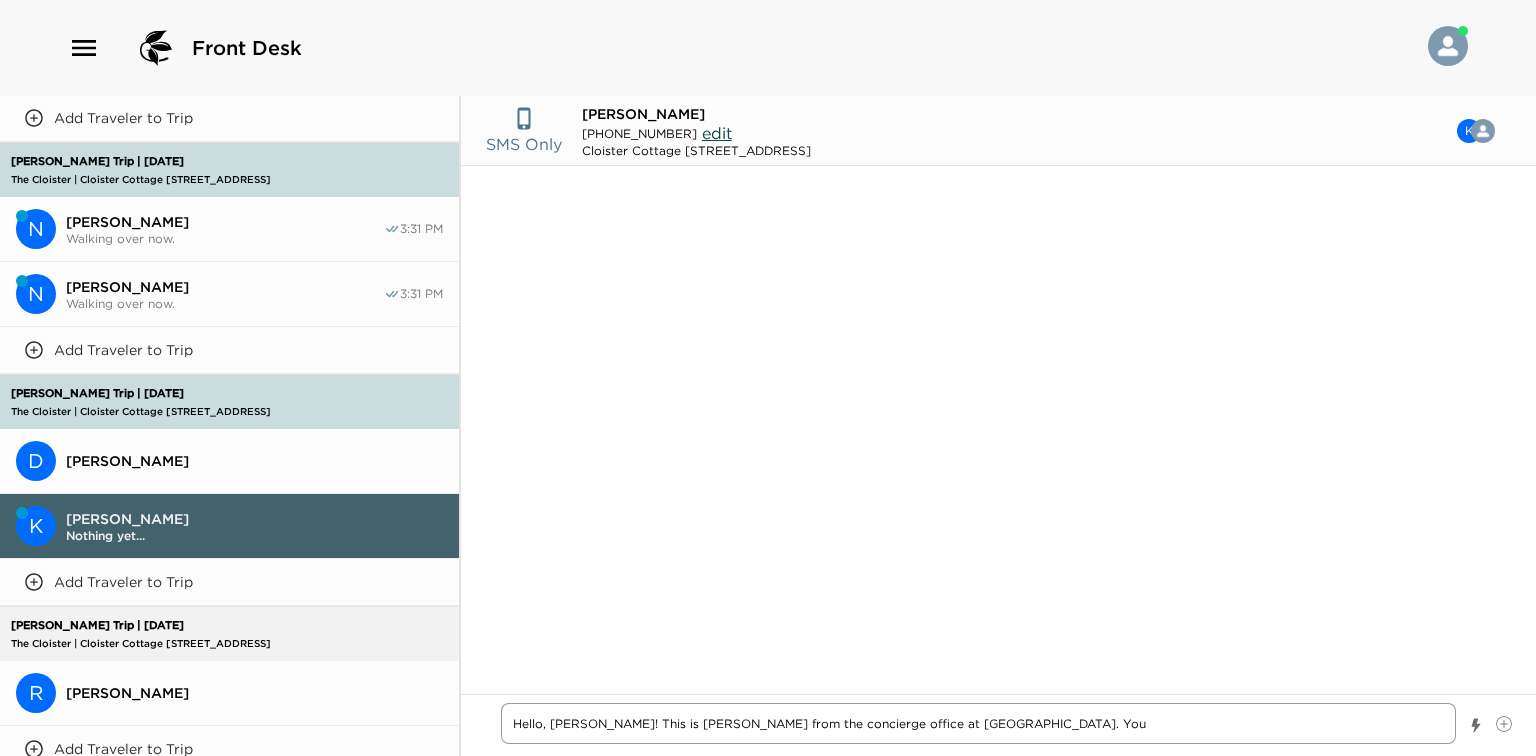 type on "x" 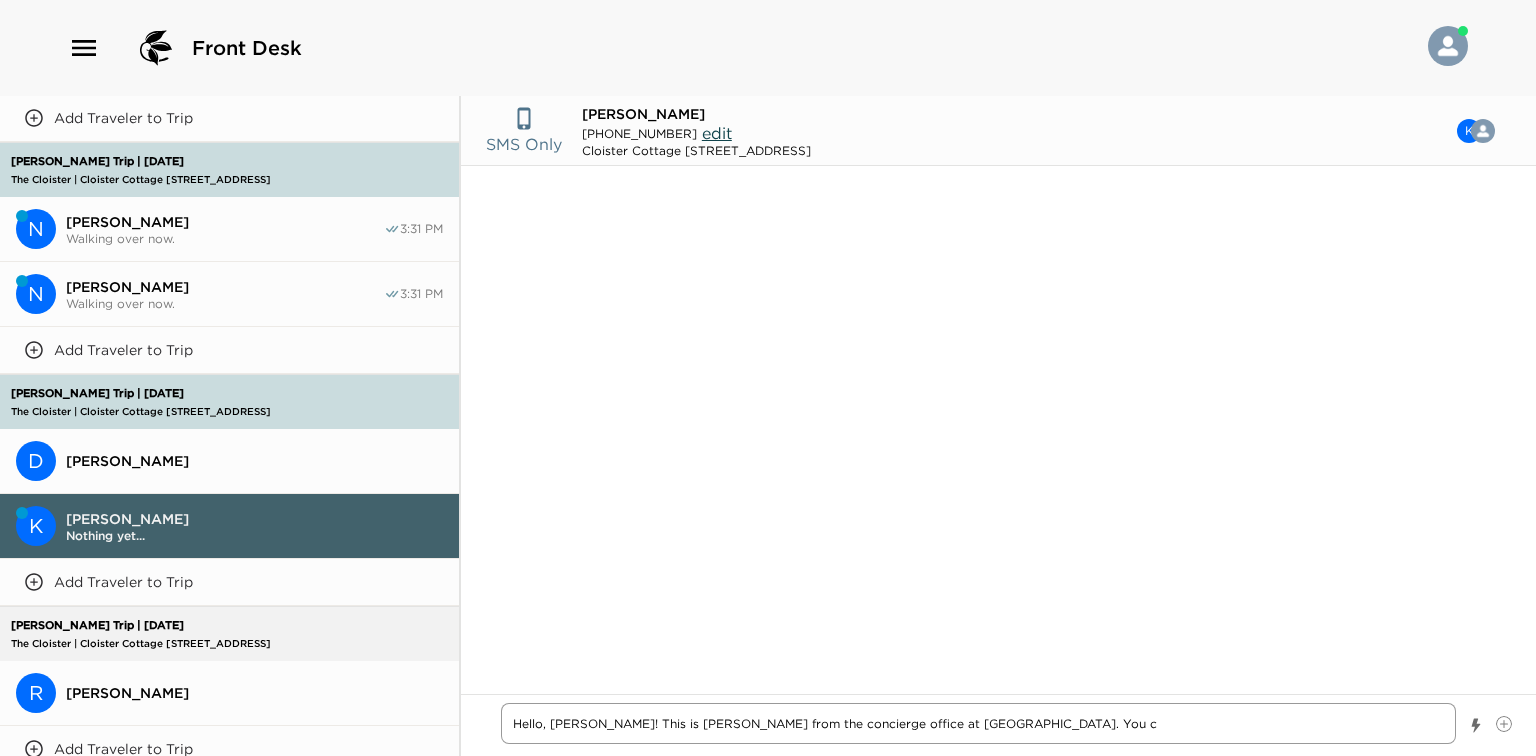 type on "x" 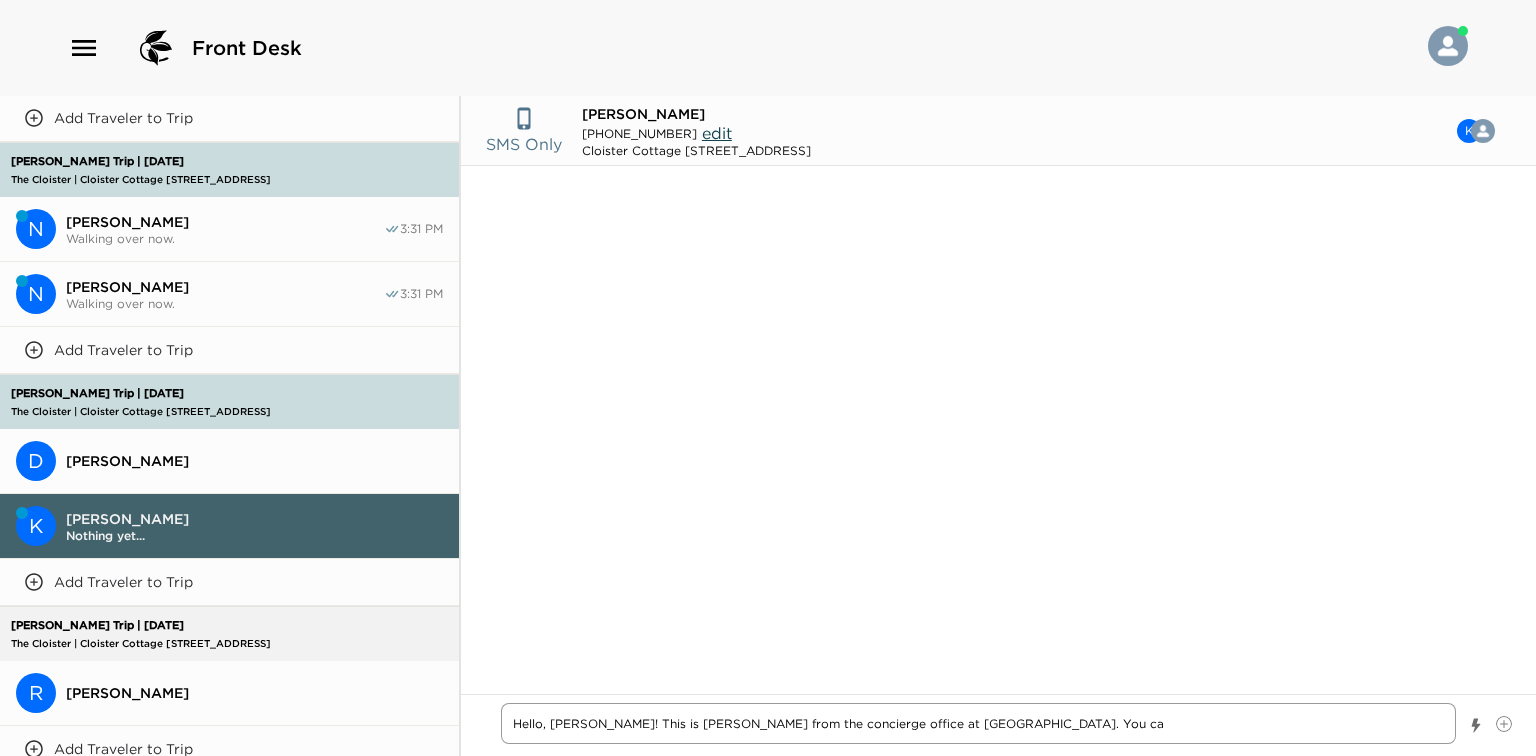 type on "x" 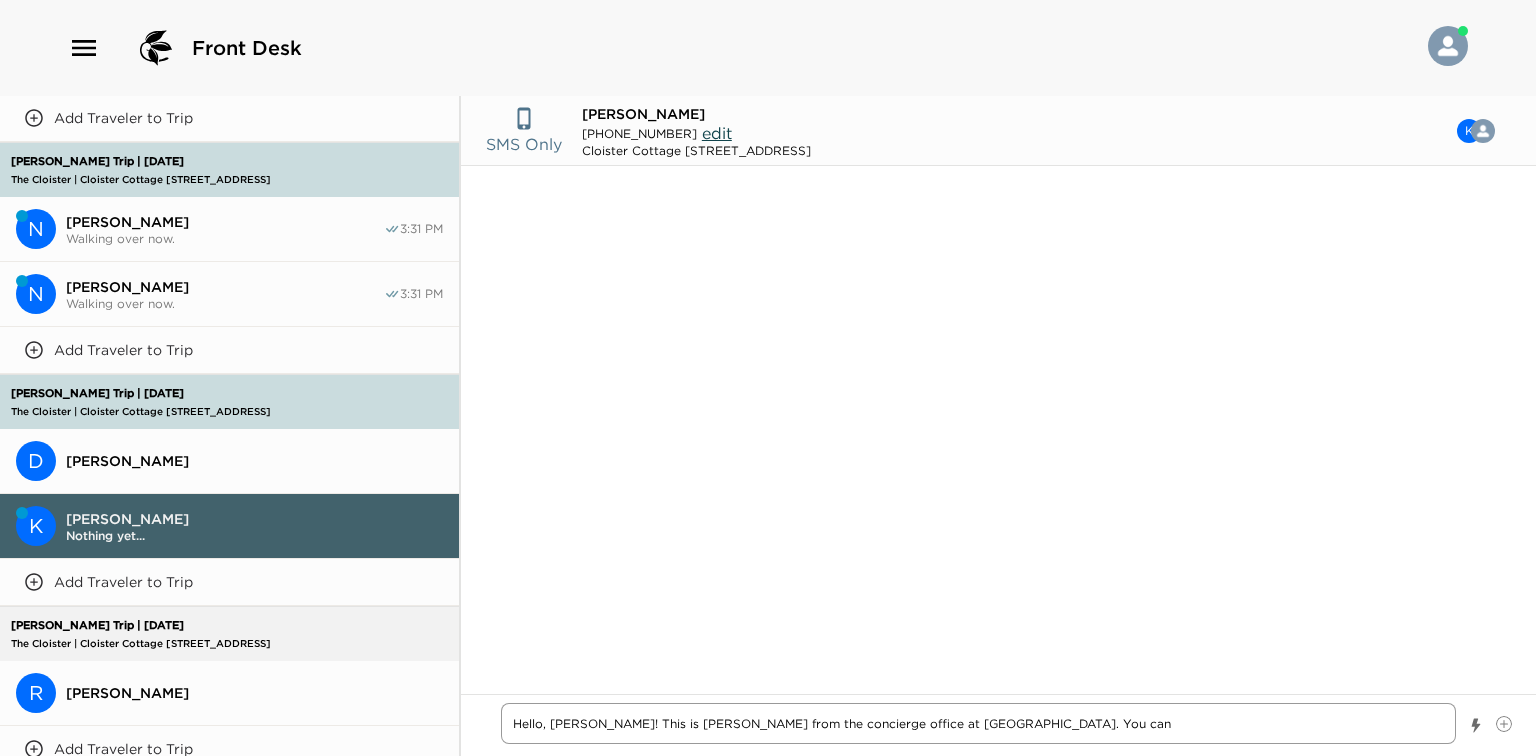 type on "x" 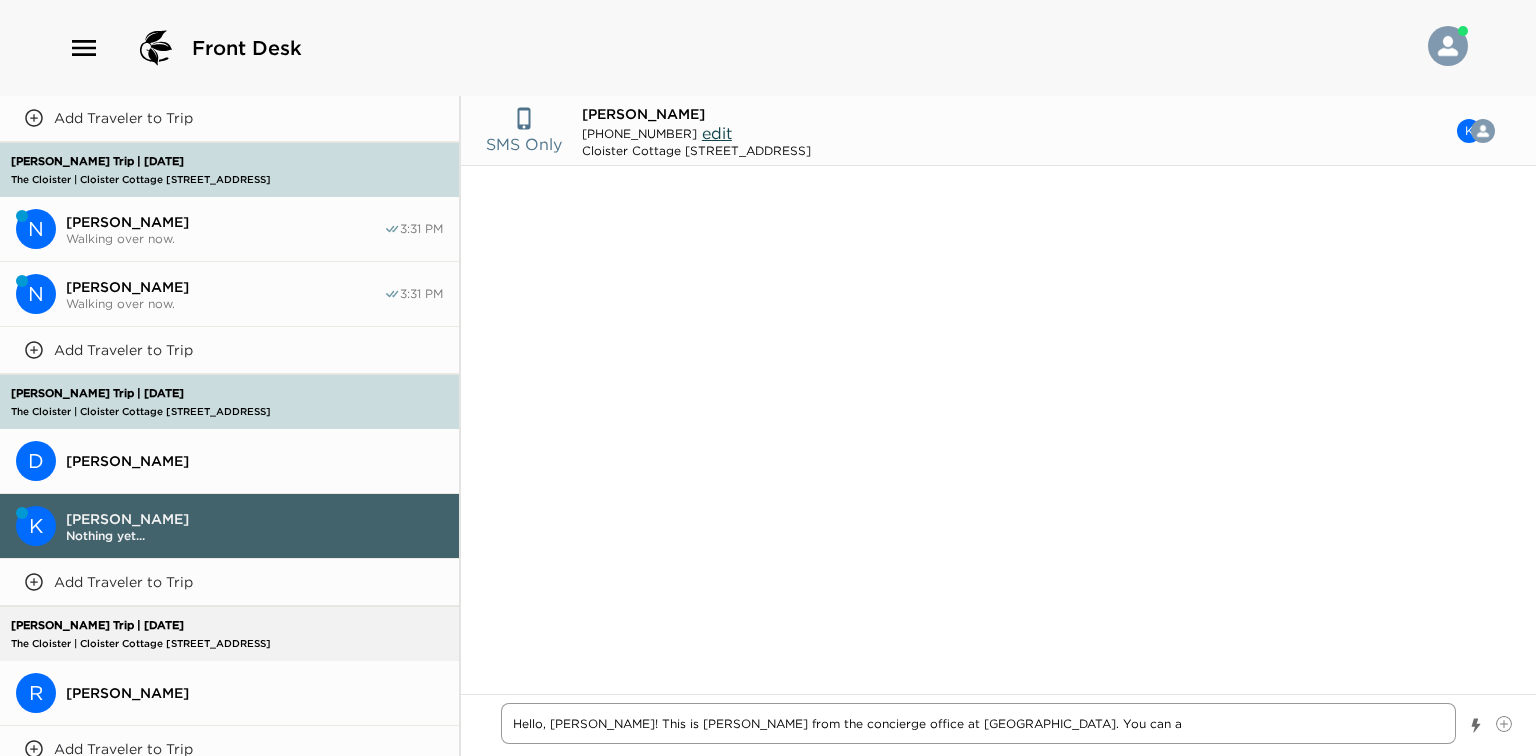 type on "x" 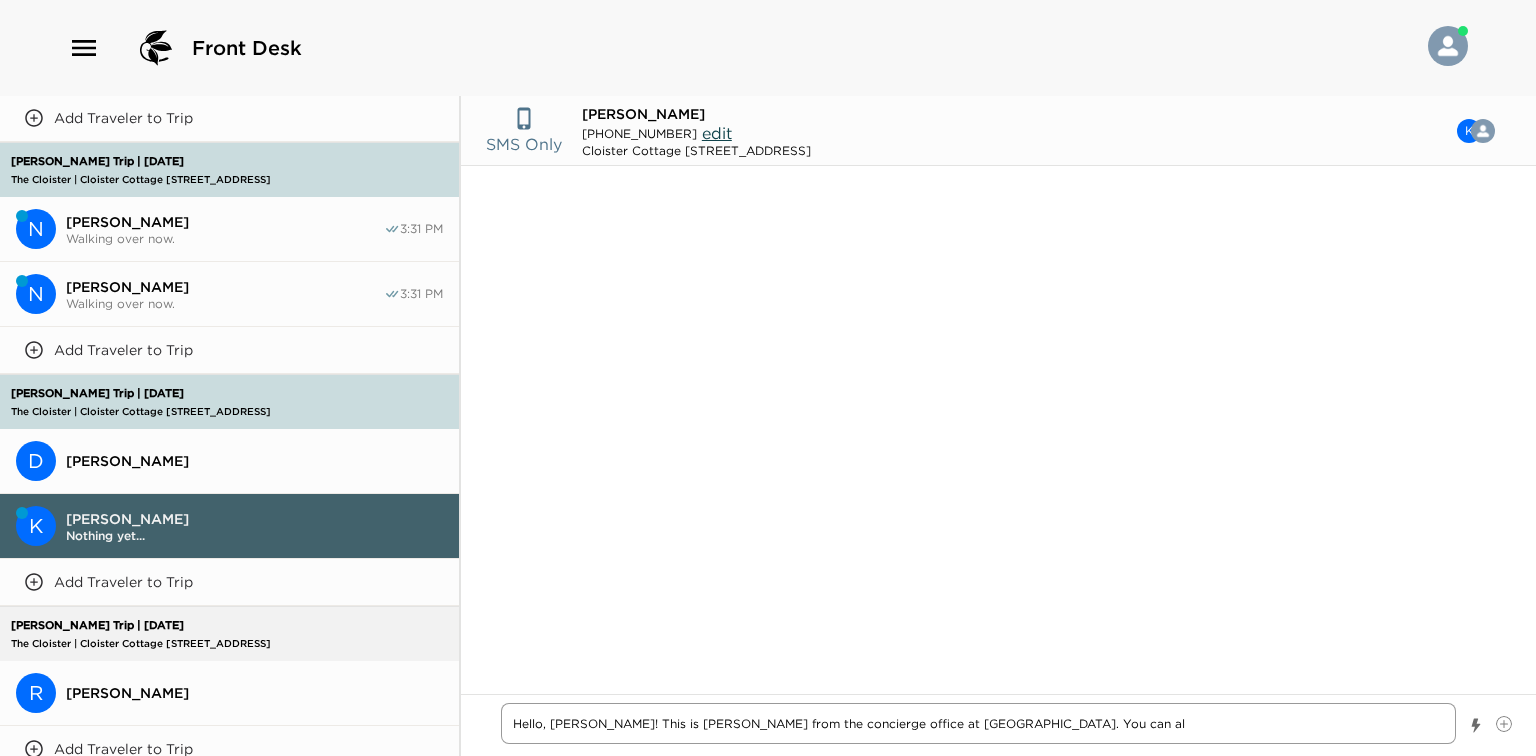 type on "x" 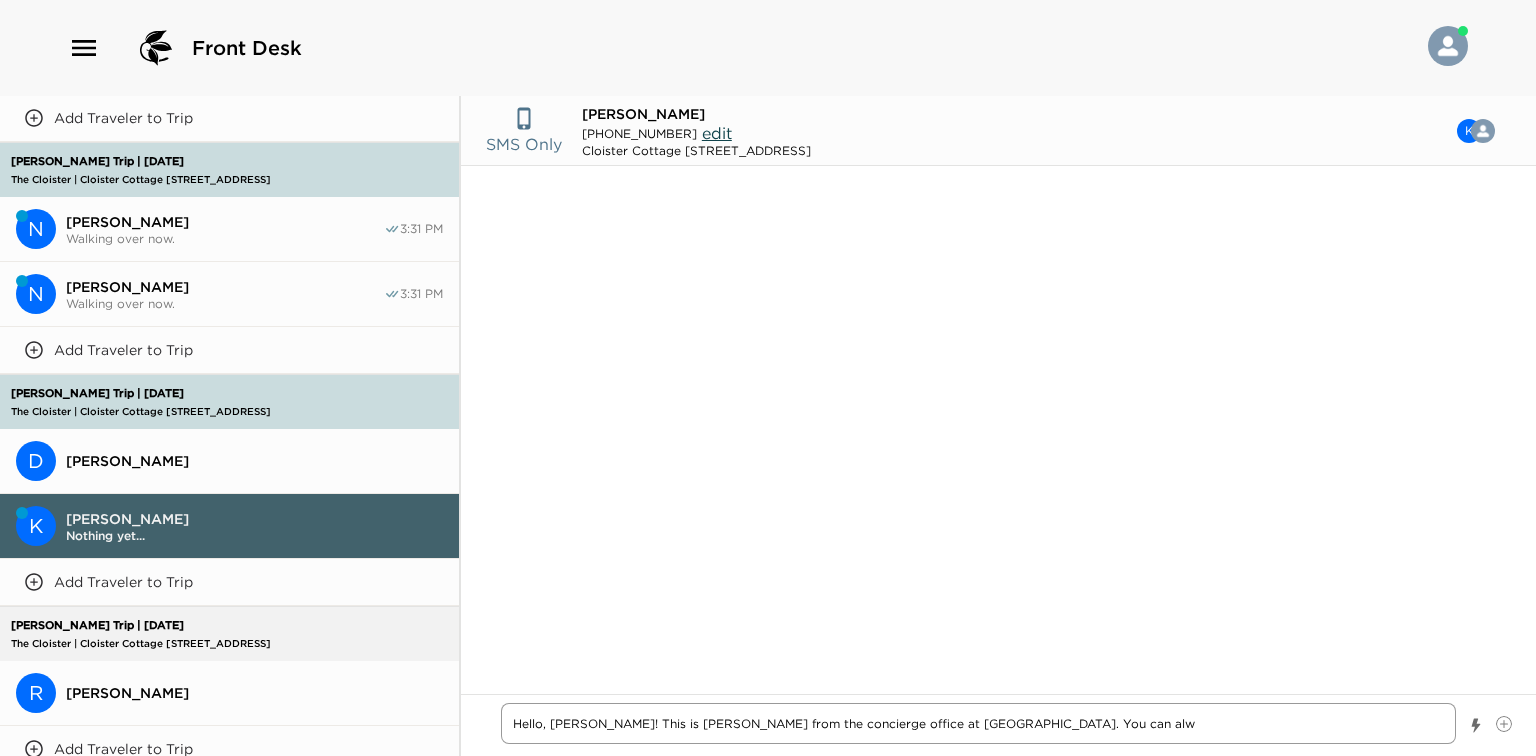 type on "x" 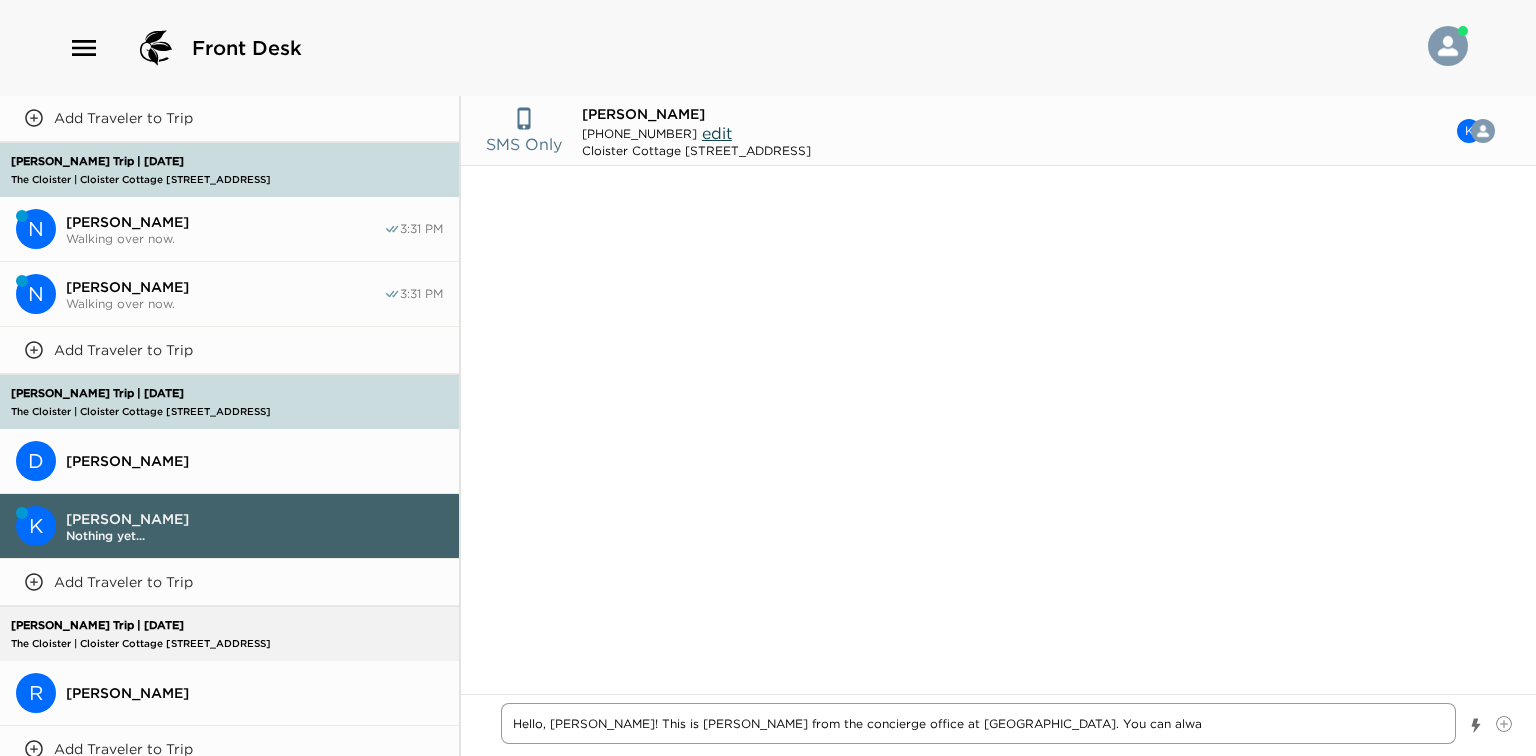 type on "x" 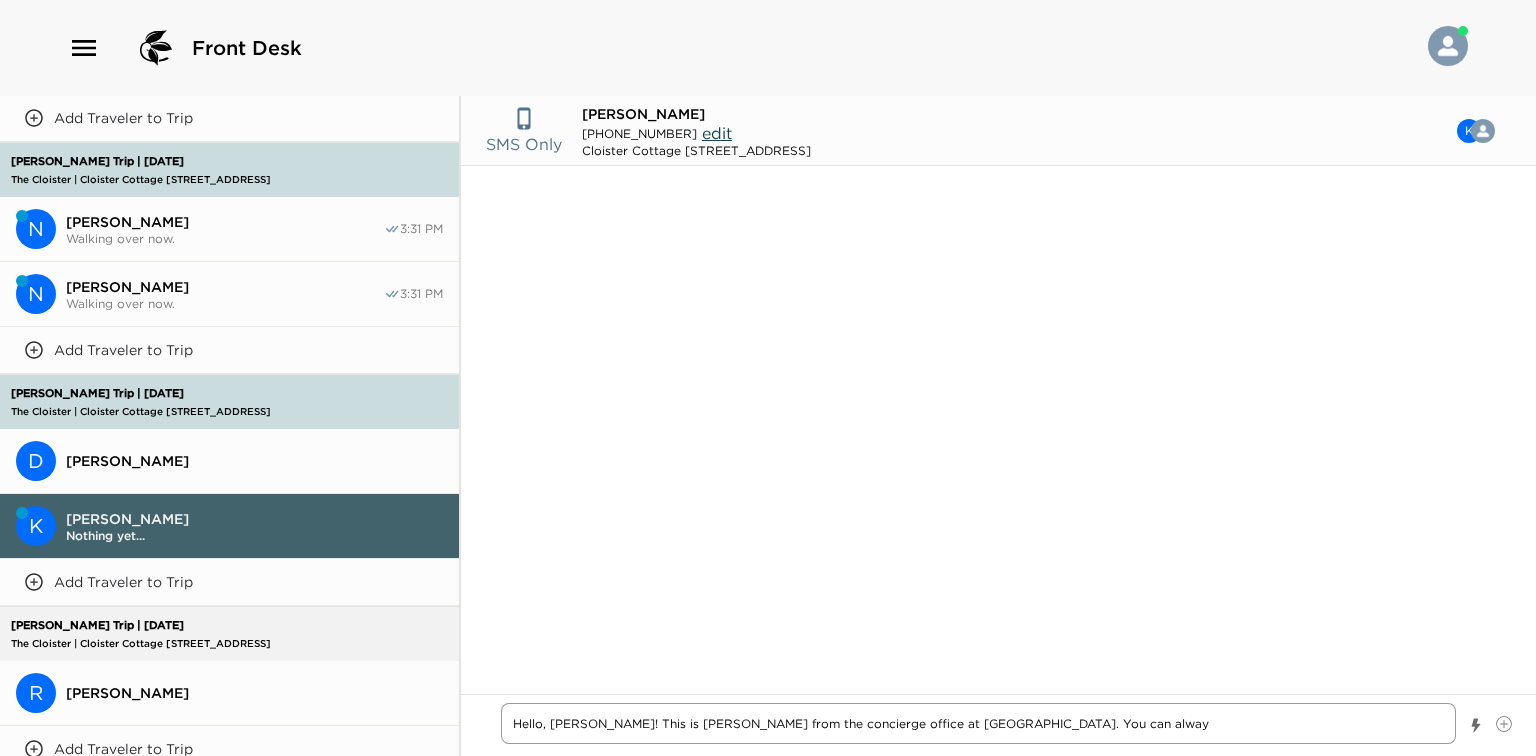 type on "x" 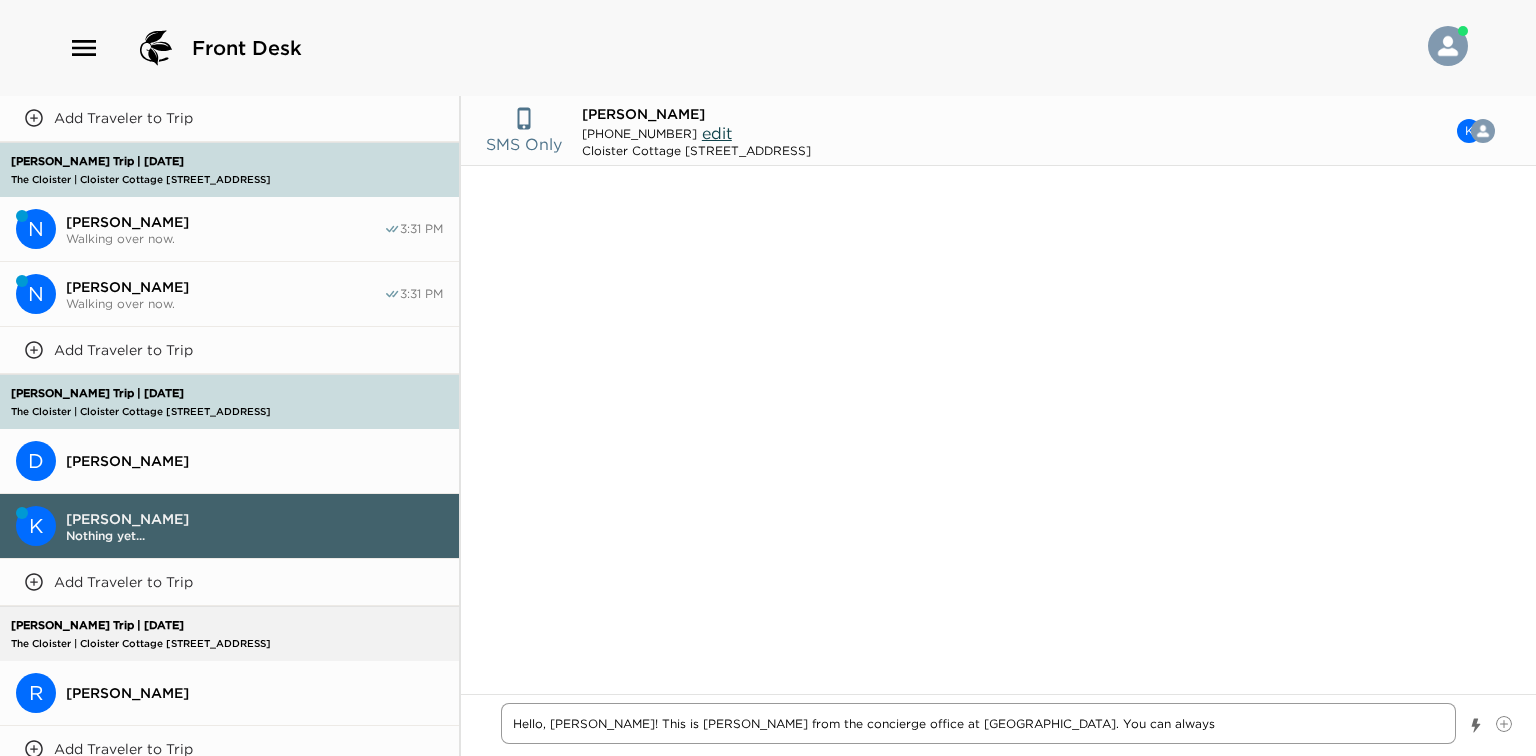 type on "x" 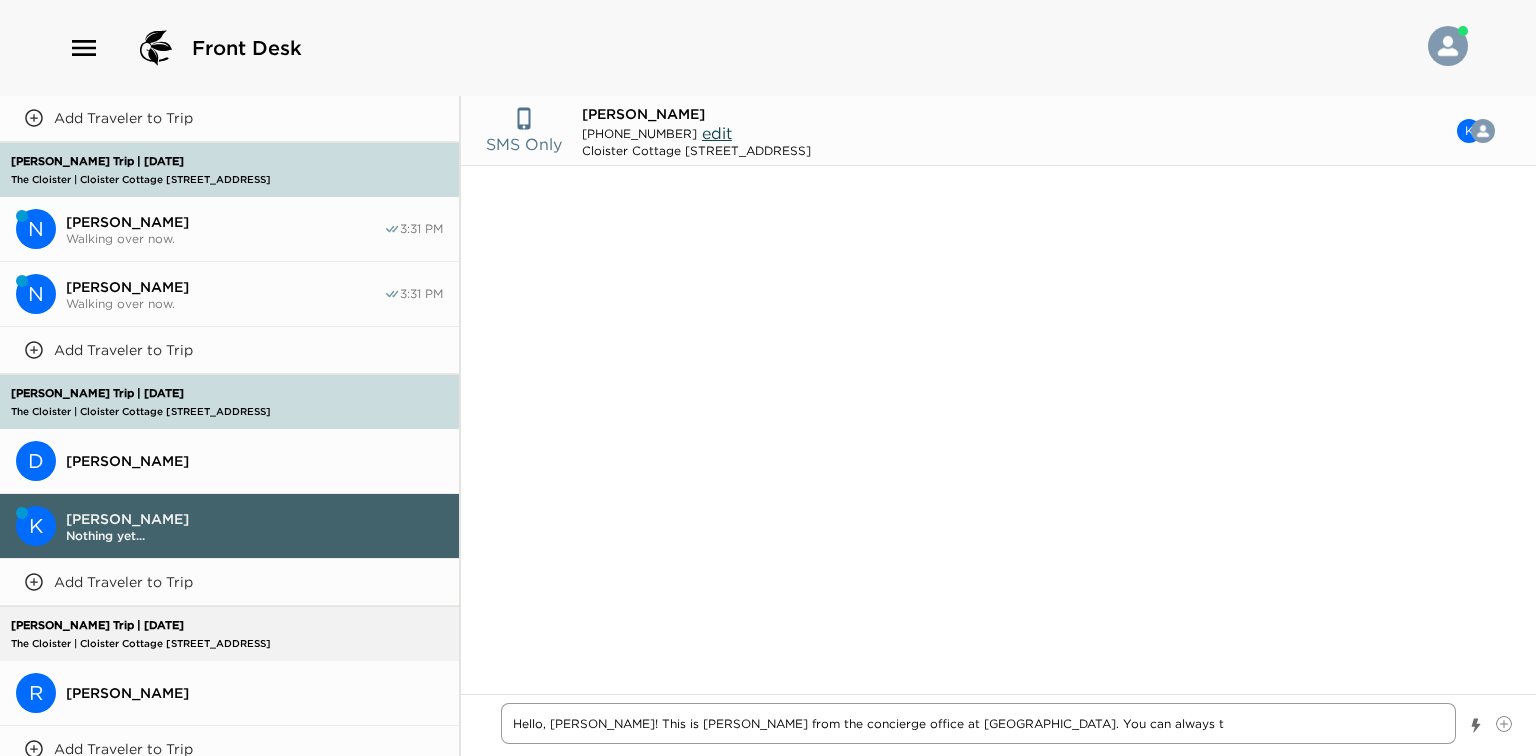 type on "Hello, [PERSON_NAME]! This is [PERSON_NAME] from the concierge office at [GEOGRAPHIC_DATA]. You can always te" 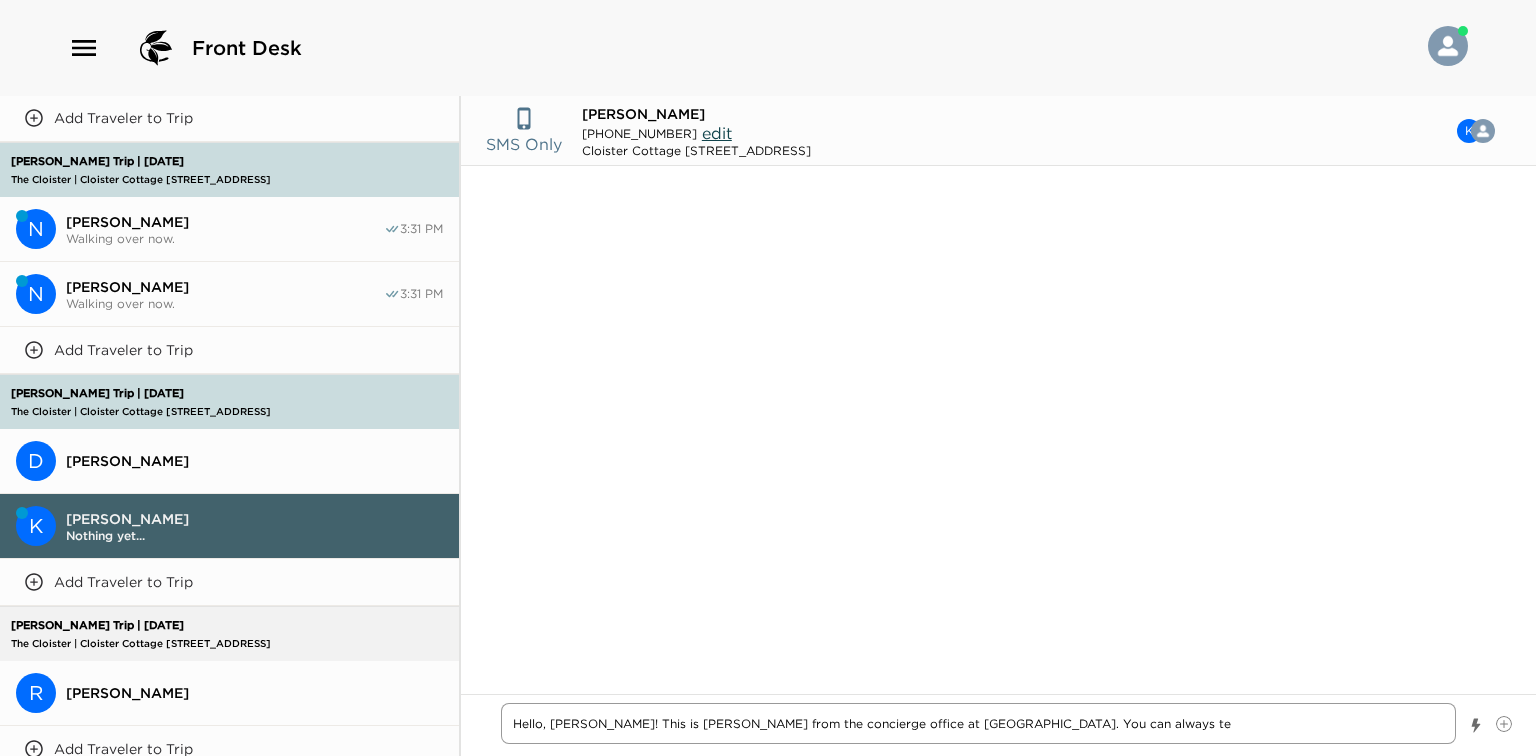 type on "x" 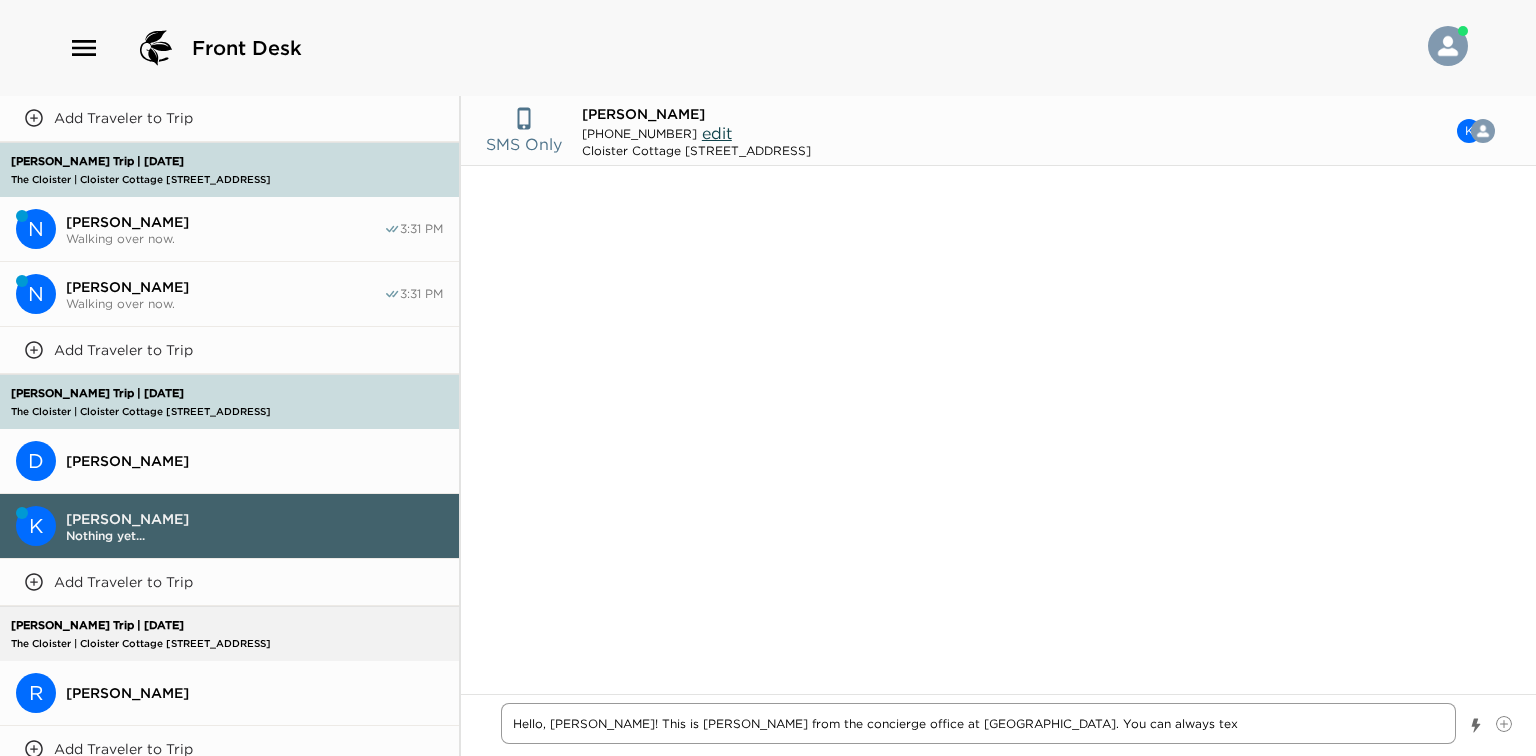 type 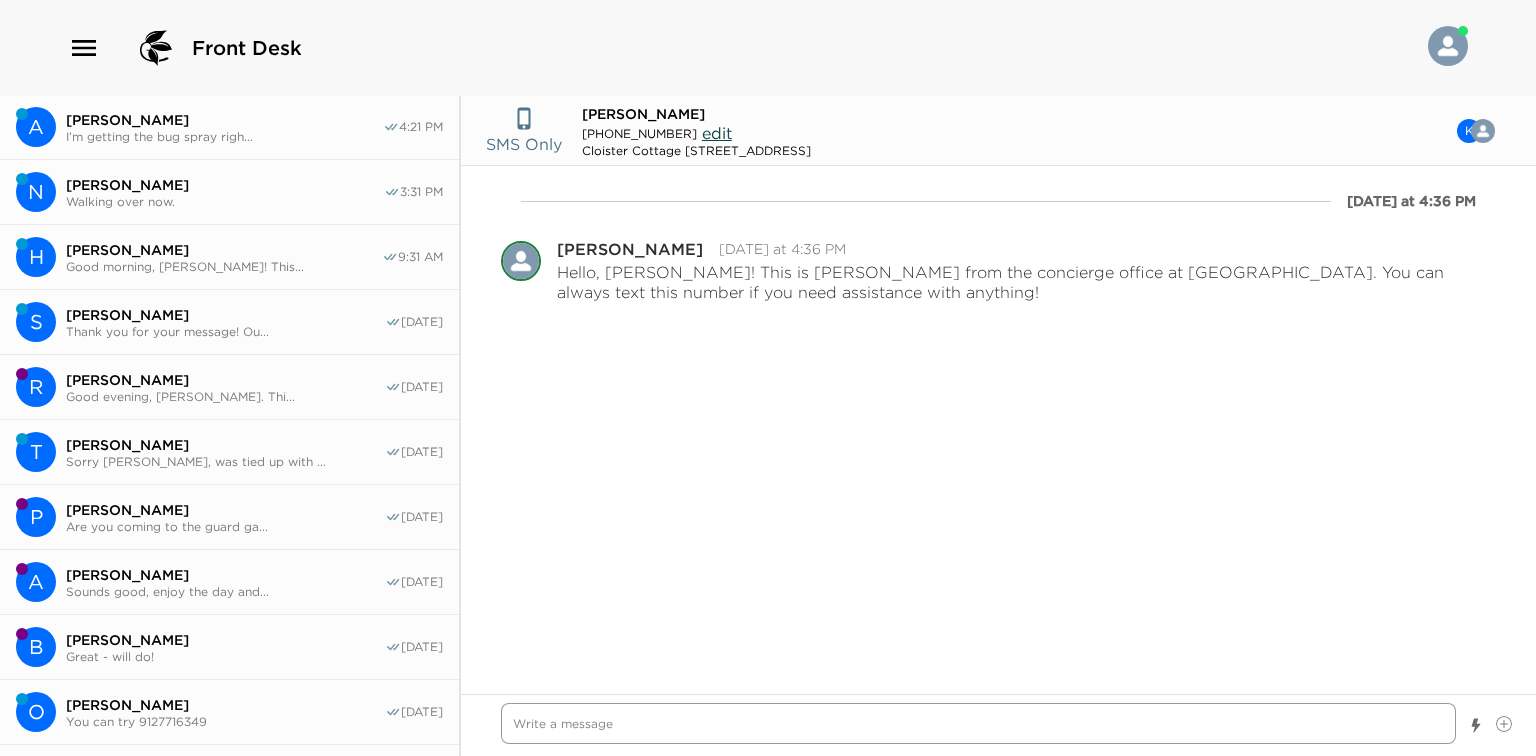 scroll, scrollTop: 0, scrollLeft: 0, axis: both 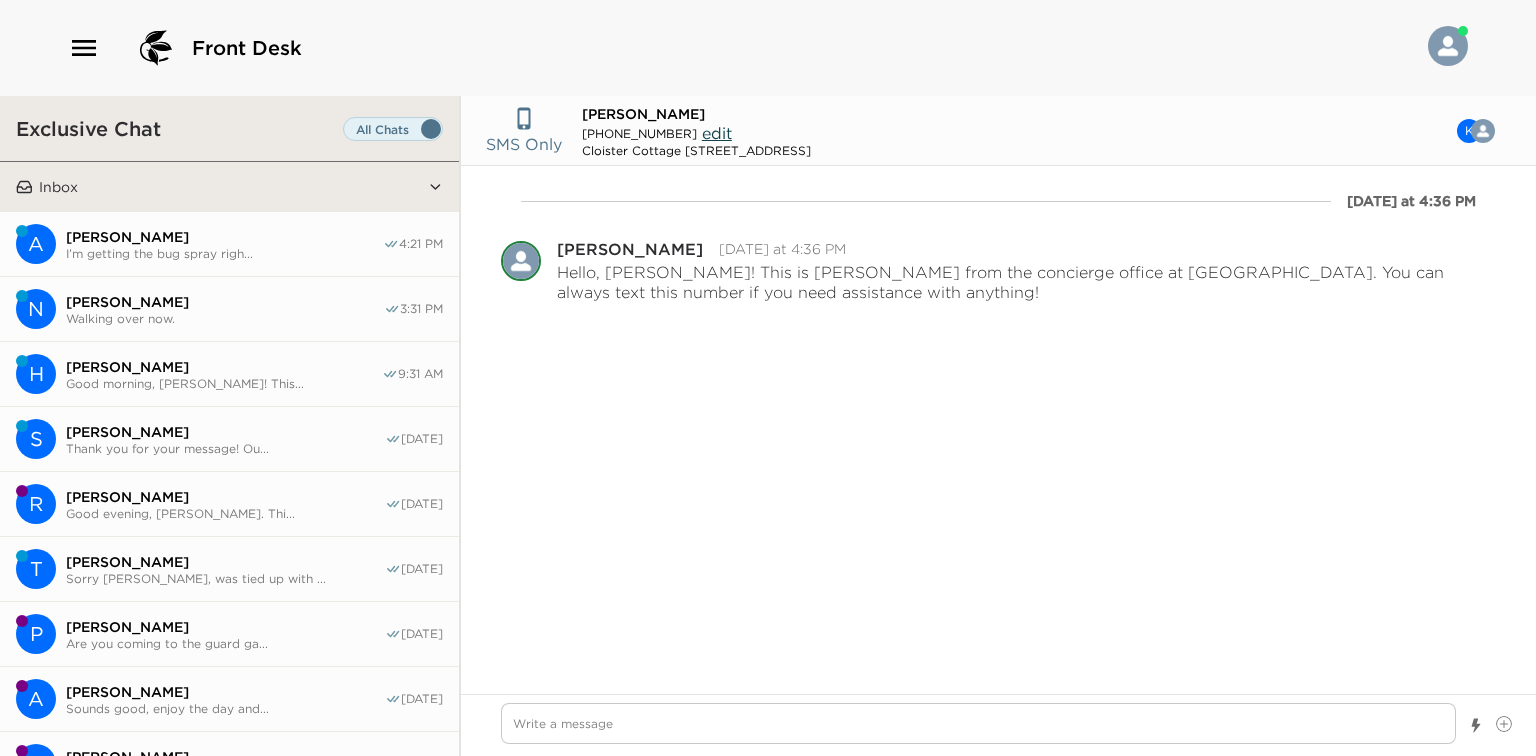 click on "Front Desk" at bounding box center [768, 48] 